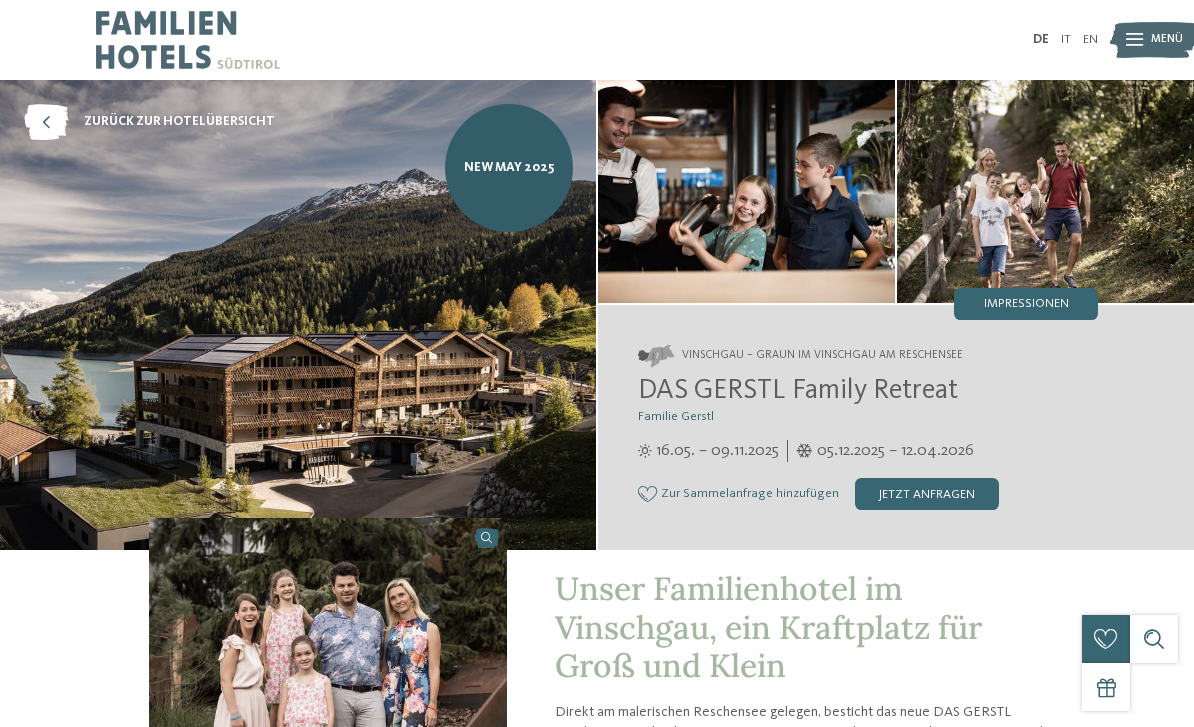 scroll, scrollTop: 0, scrollLeft: 0, axis: both 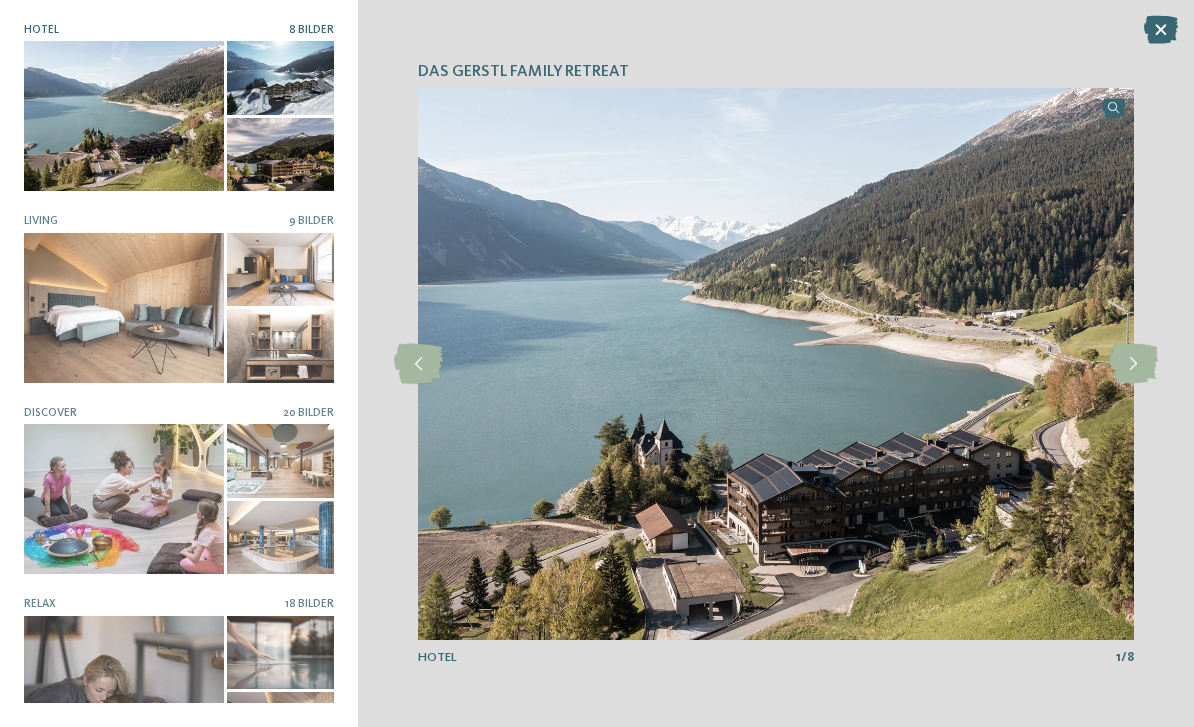 click at bounding box center (124, 691) 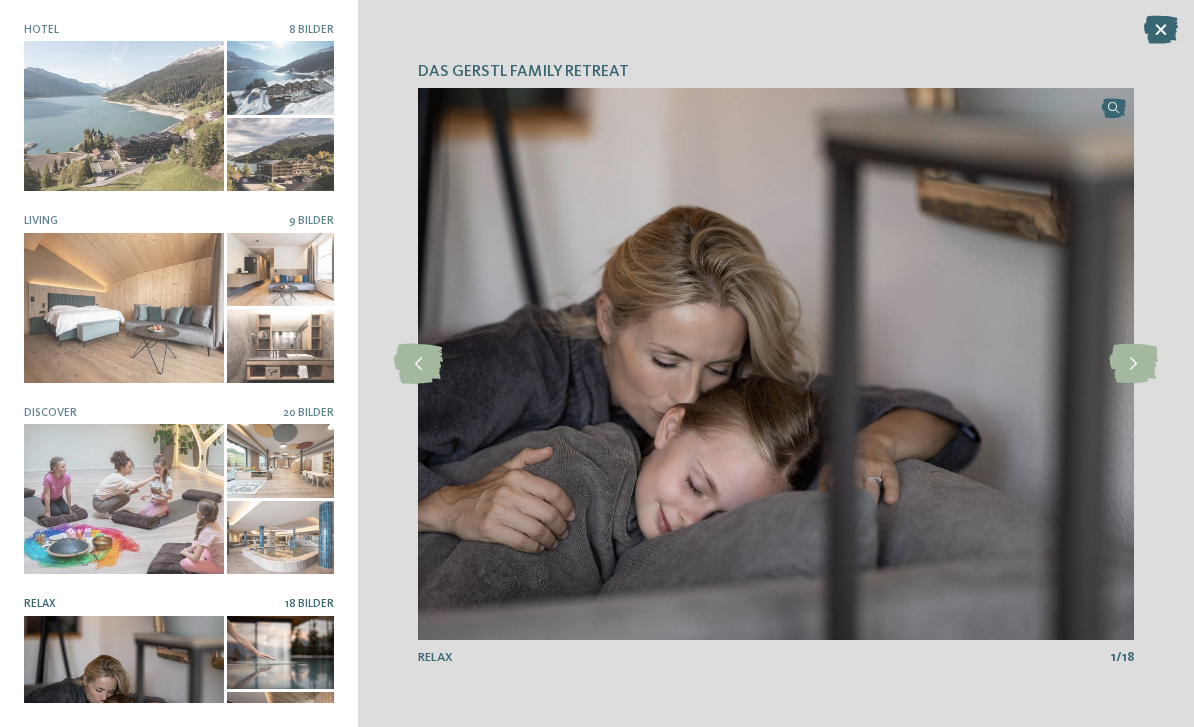 click at bounding box center [1133, 364] 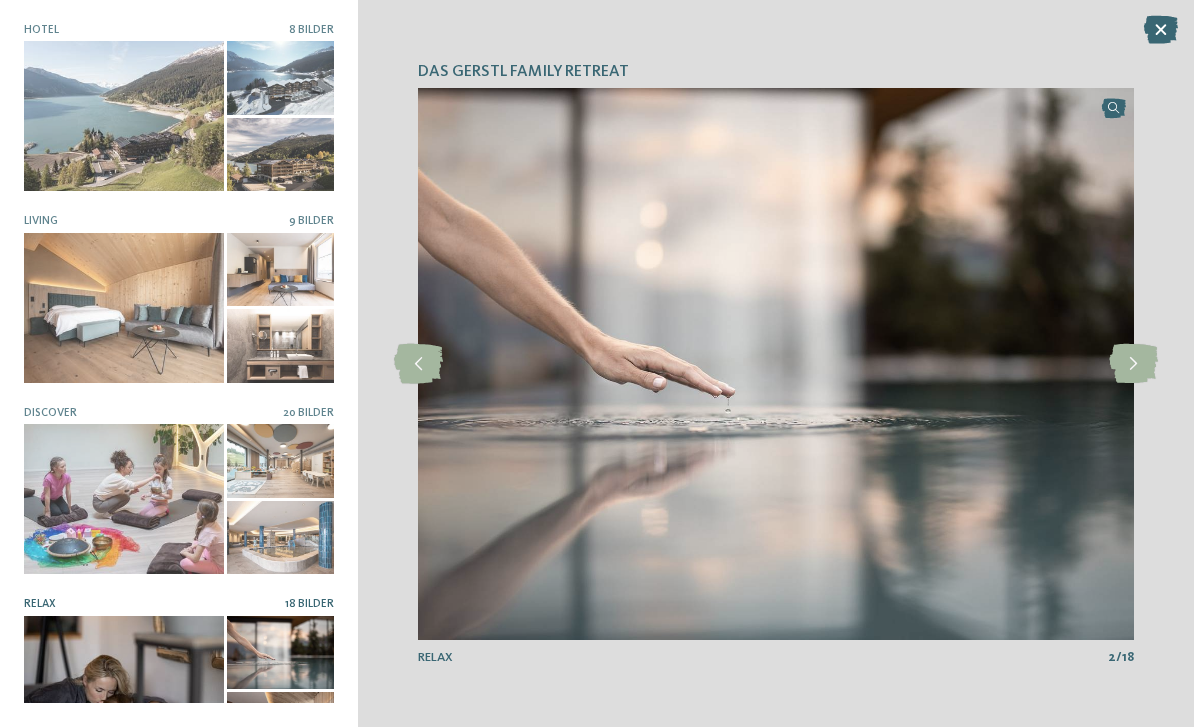 click at bounding box center [1133, 364] 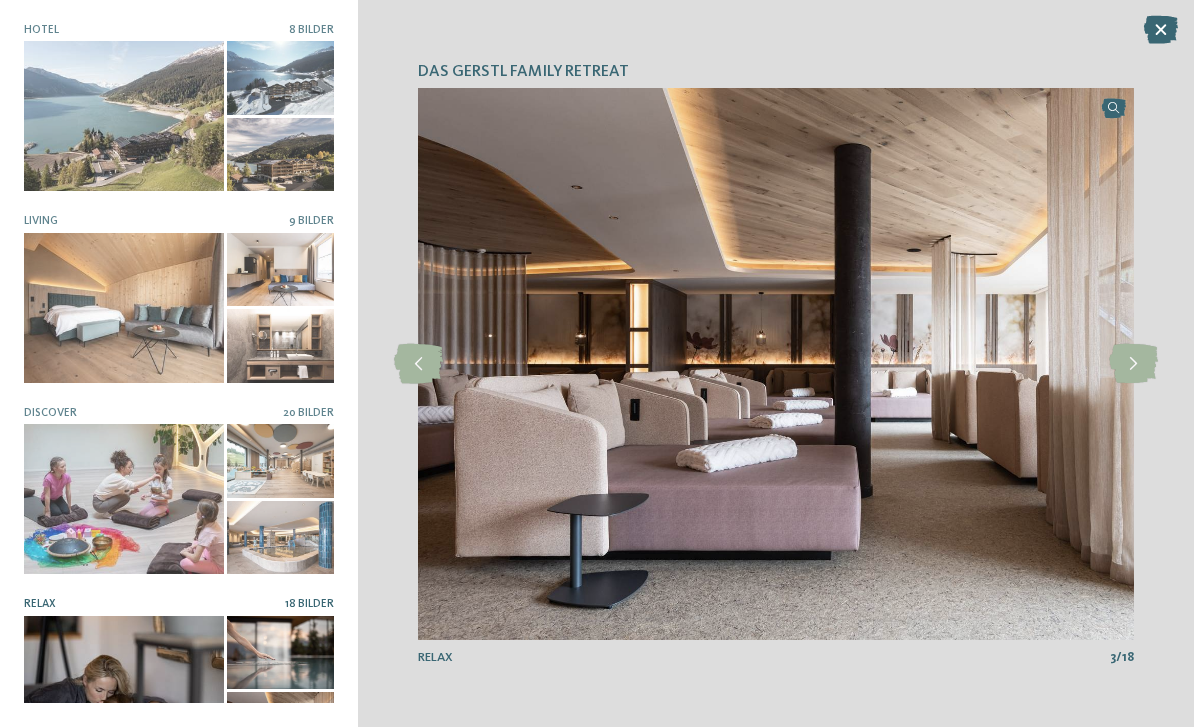 click at bounding box center (1133, 364) 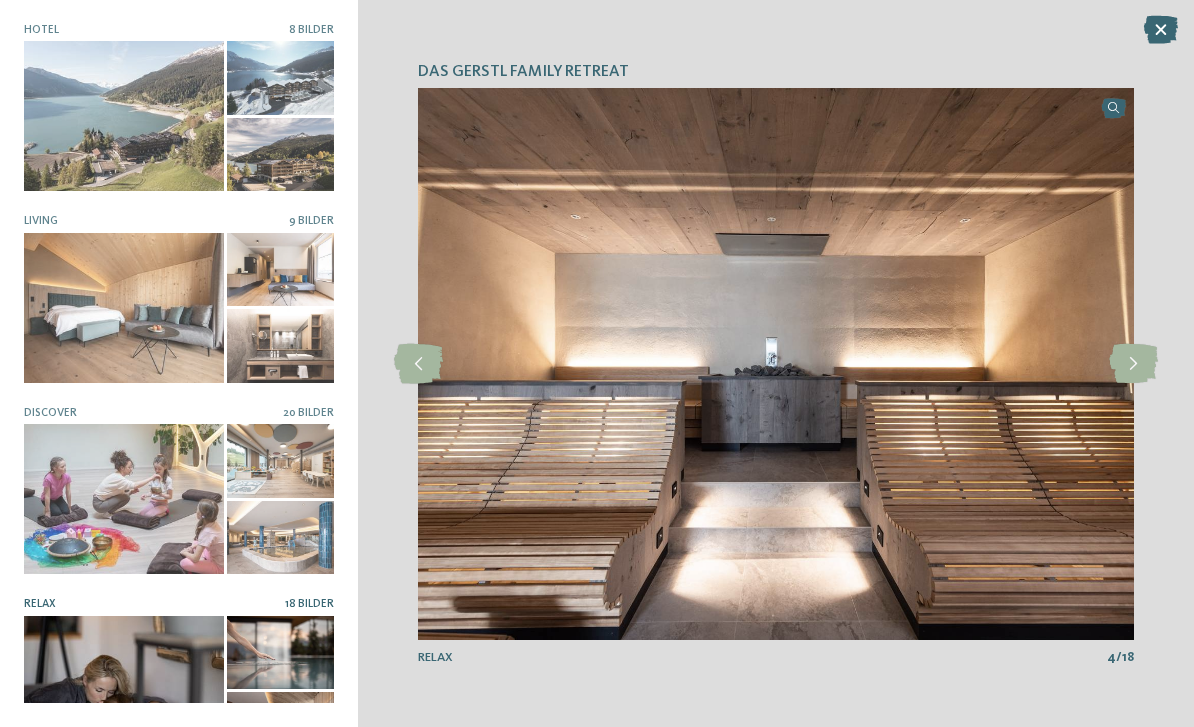 click at bounding box center [1133, 364] 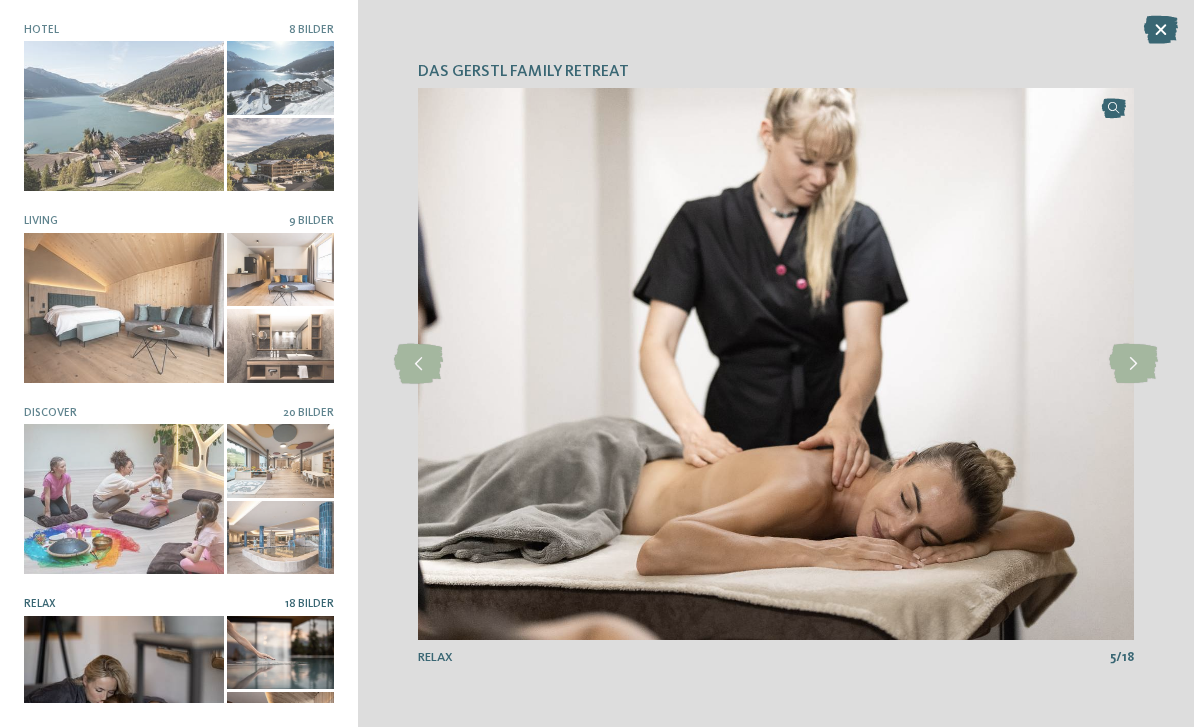 click at bounding box center [1133, 364] 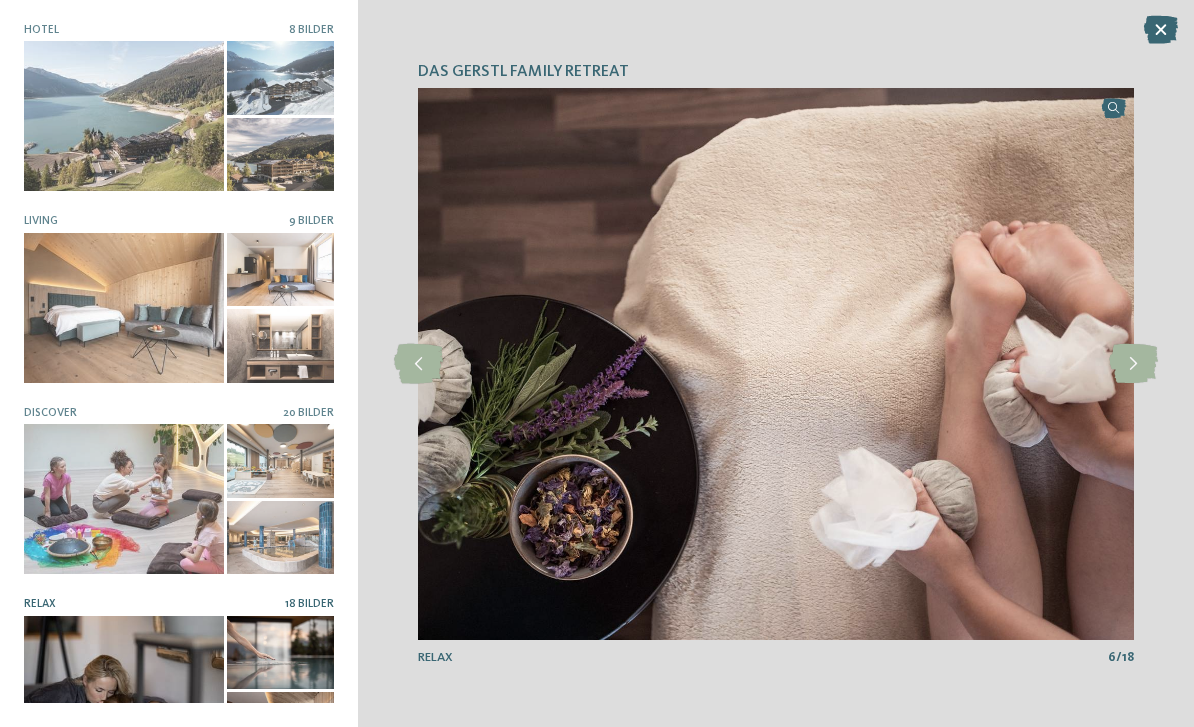 click at bounding box center (1133, 364) 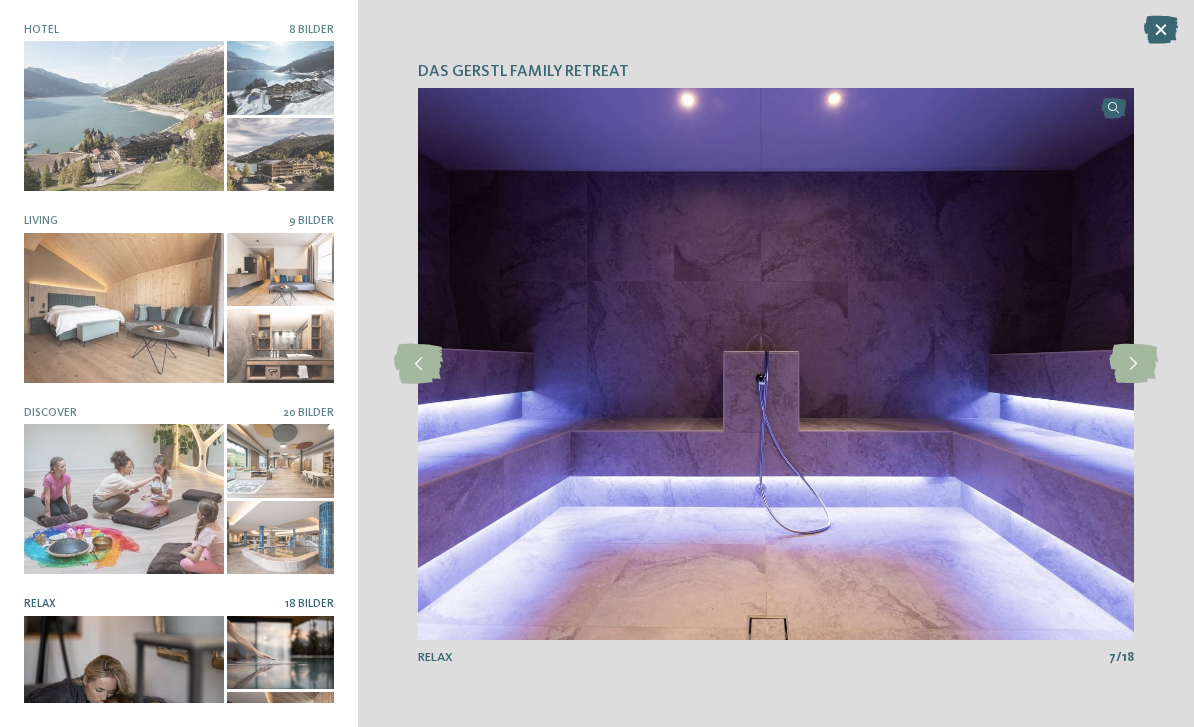 click at bounding box center [1133, 364] 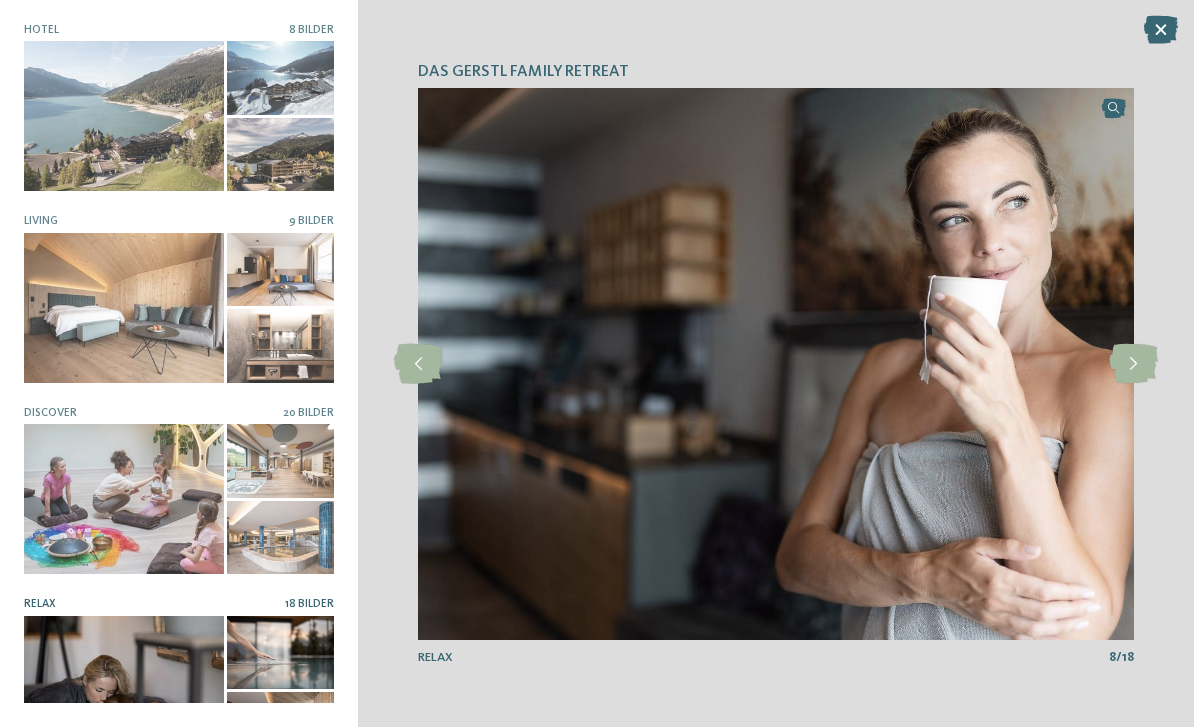 click at bounding box center (1133, 364) 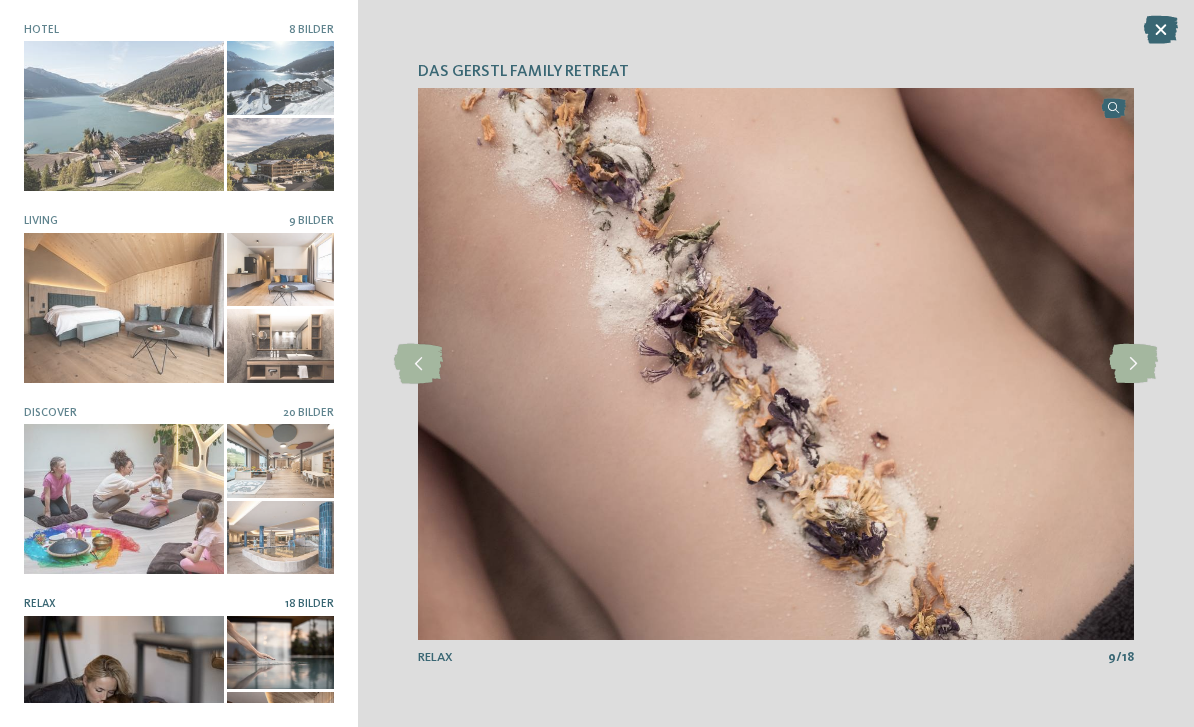 click at bounding box center [1133, 364] 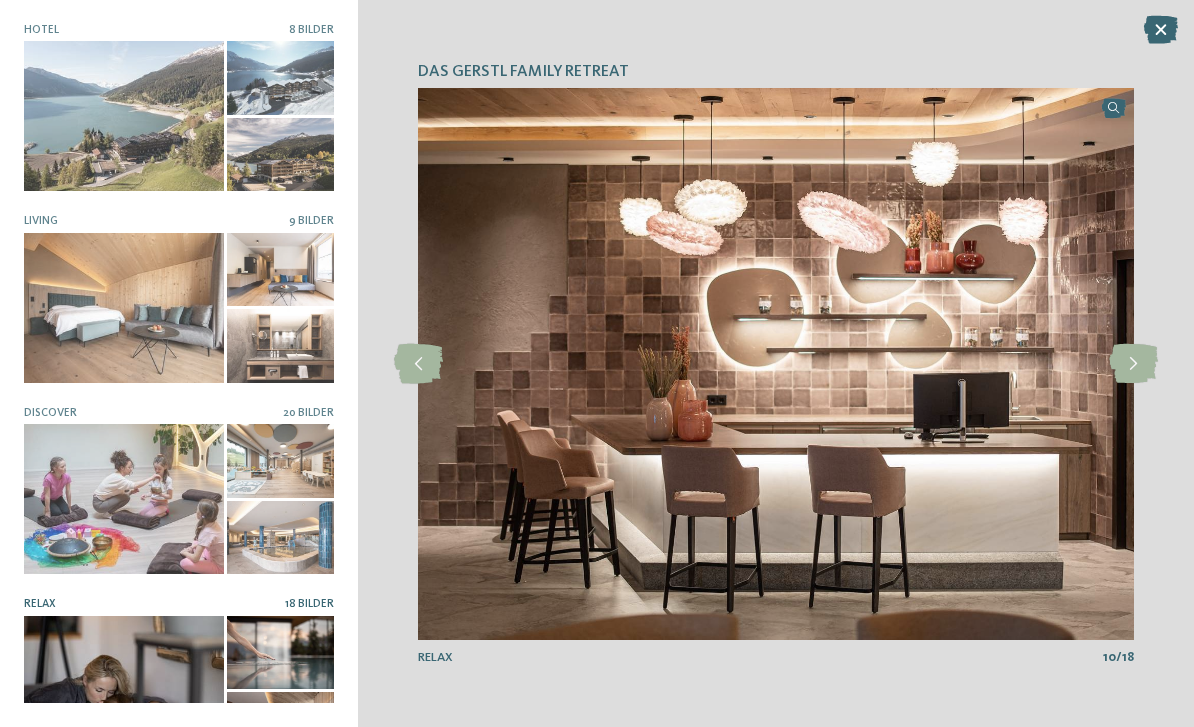 click at bounding box center [1133, 364] 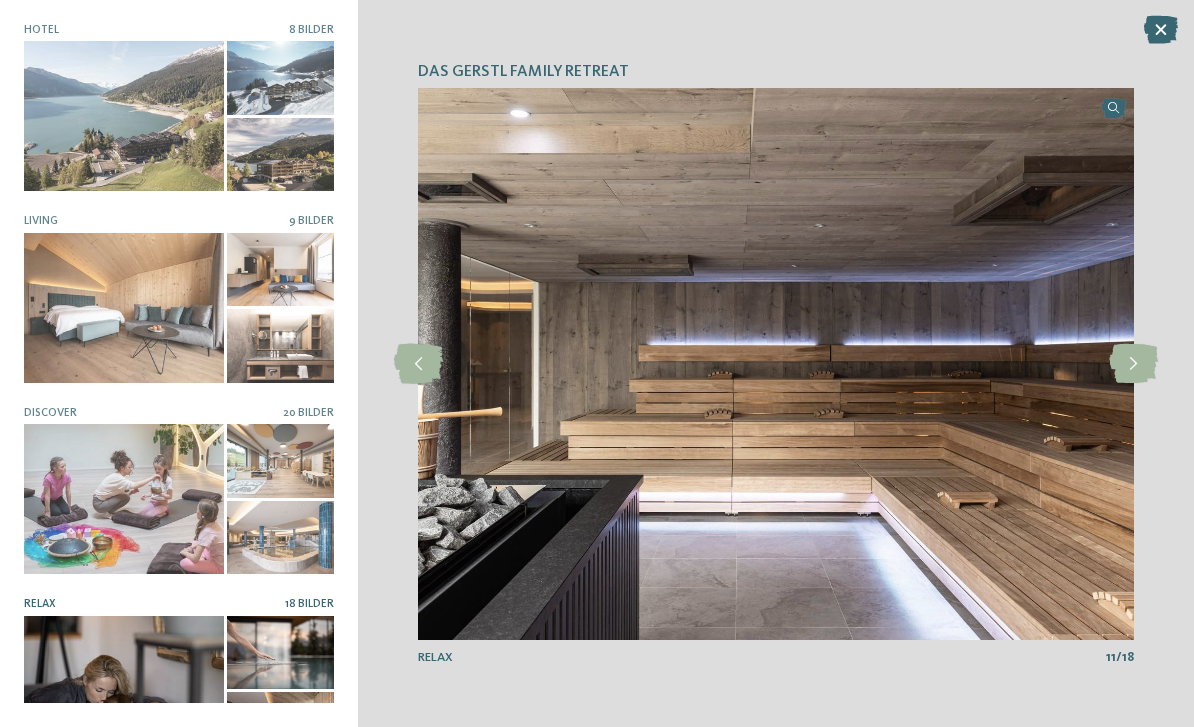 click at bounding box center [1133, 364] 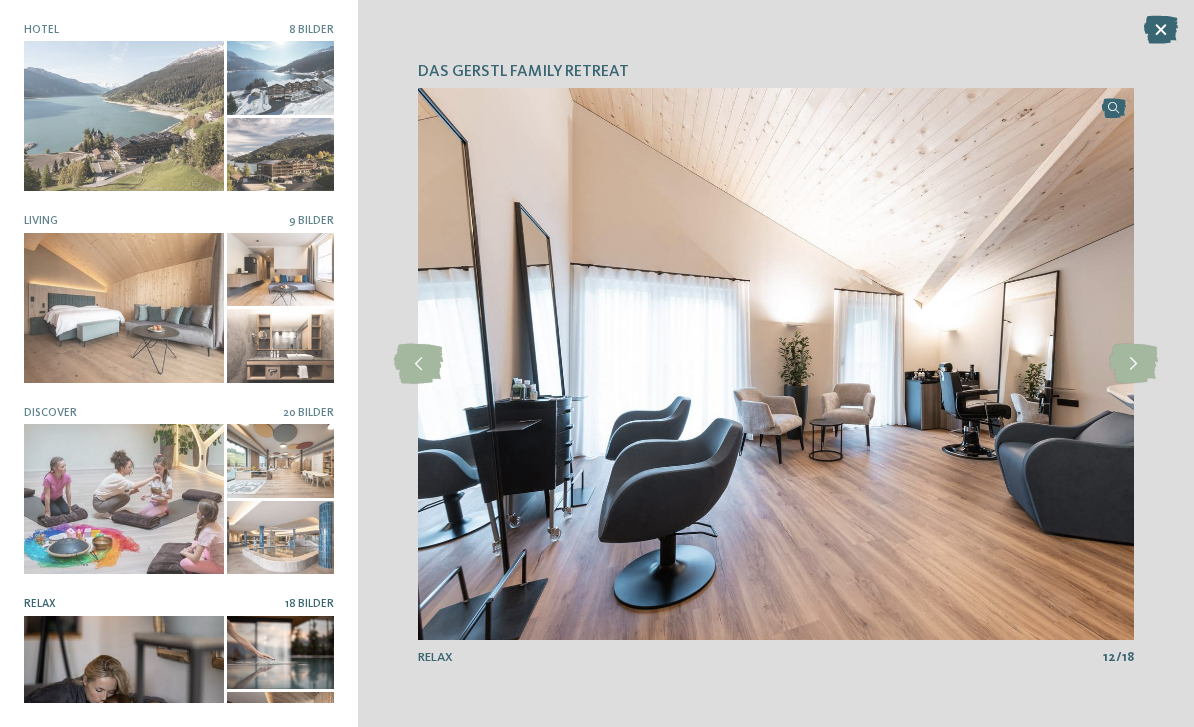 click at bounding box center (1133, 364) 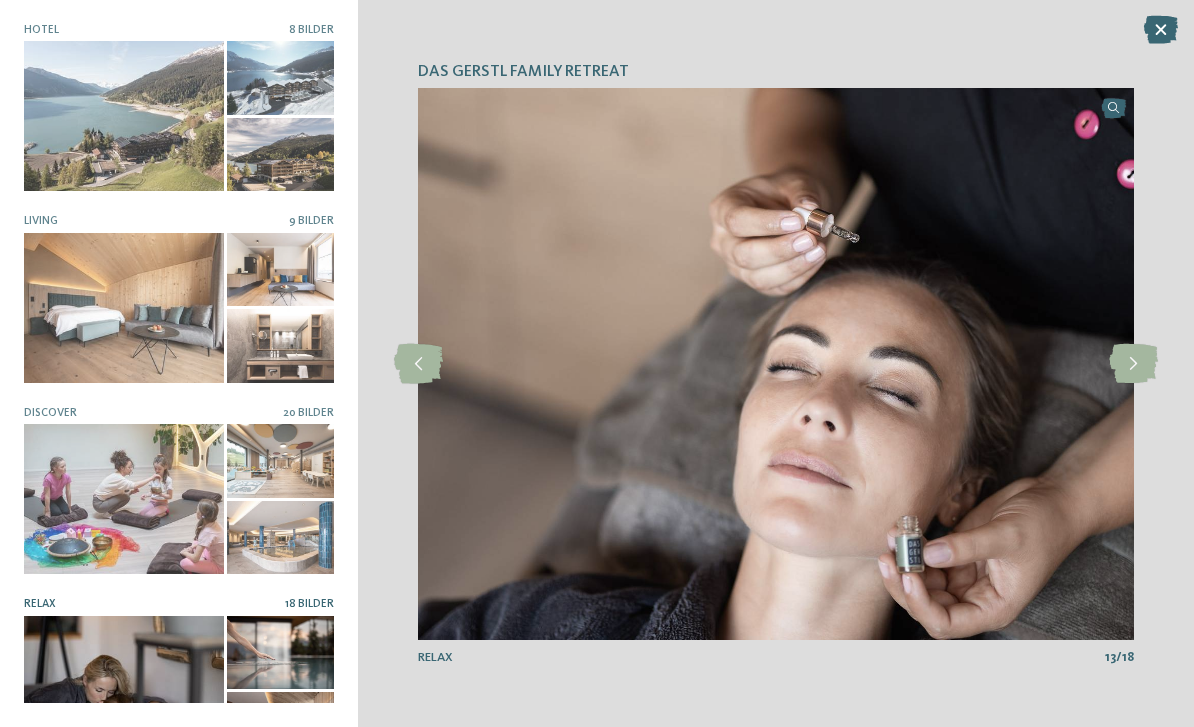 click at bounding box center [1133, 364] 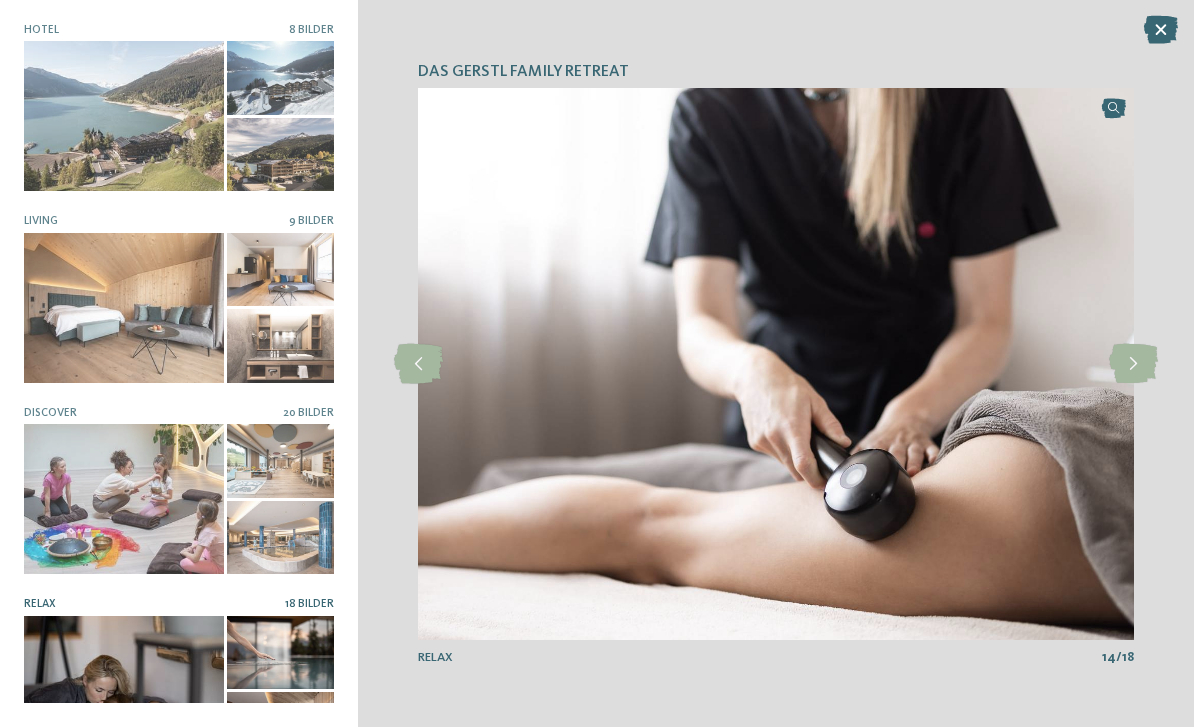 scroll, scrollTop: 0, scrollLeft: 0, axis: both 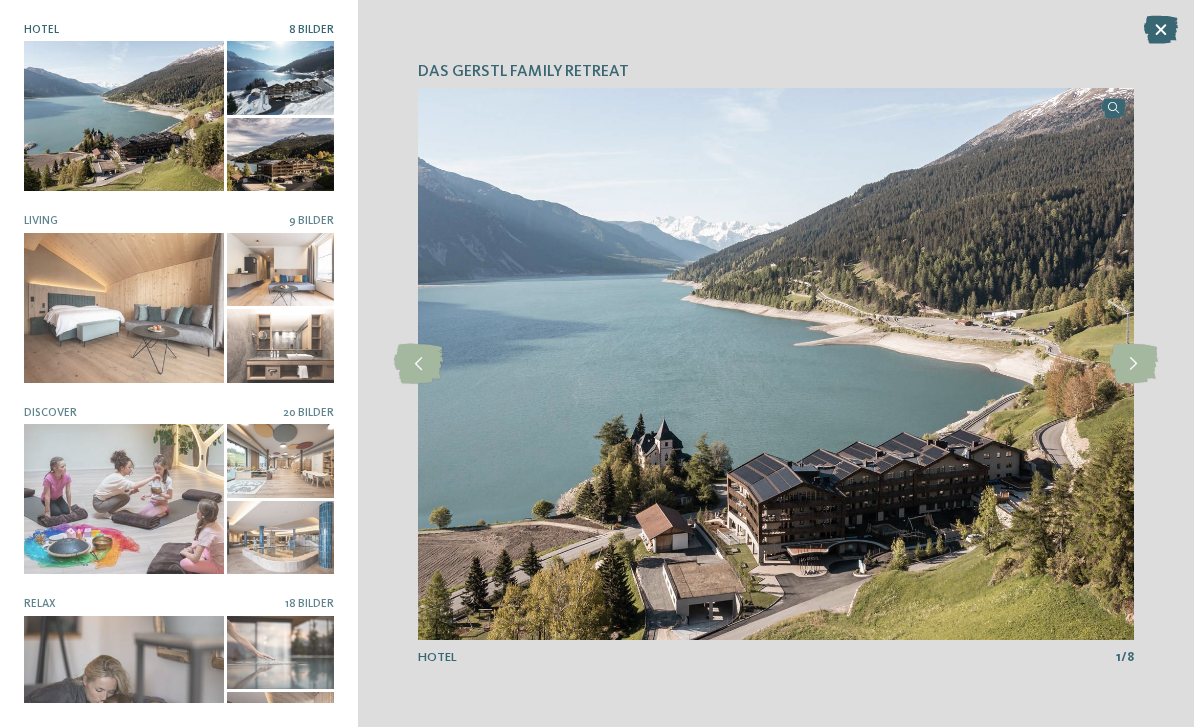 click at bounding box center (1133, 364) 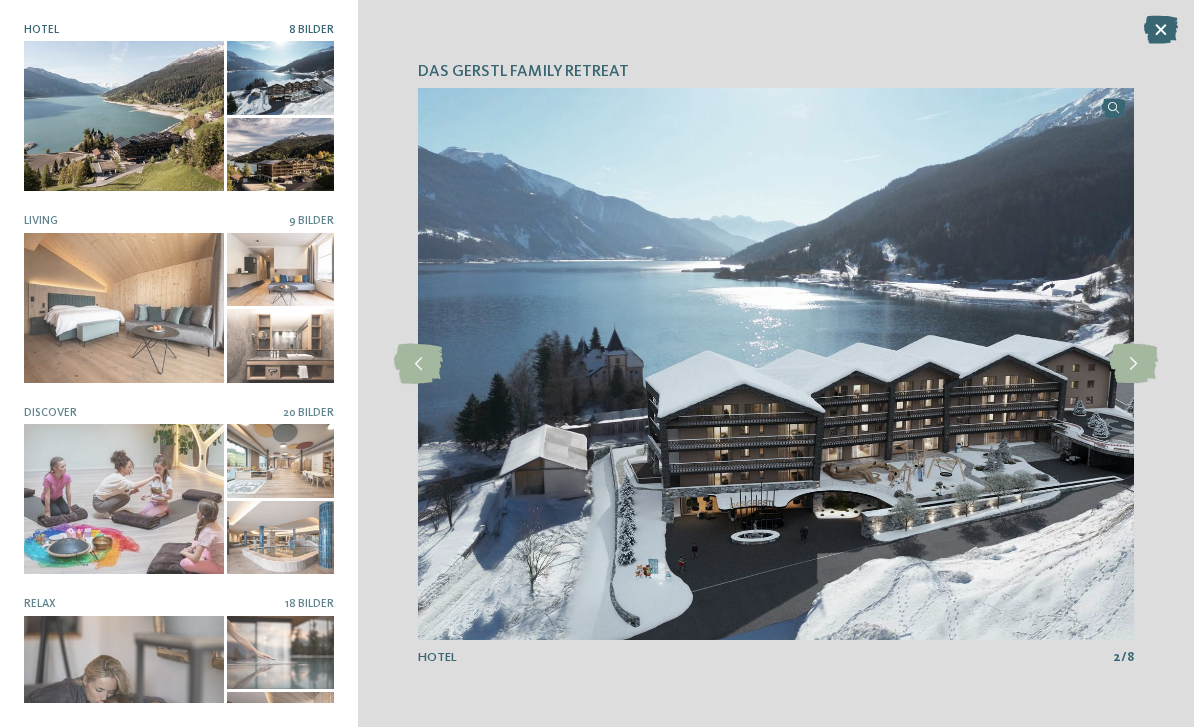 click at bounding box center (1133, 364) 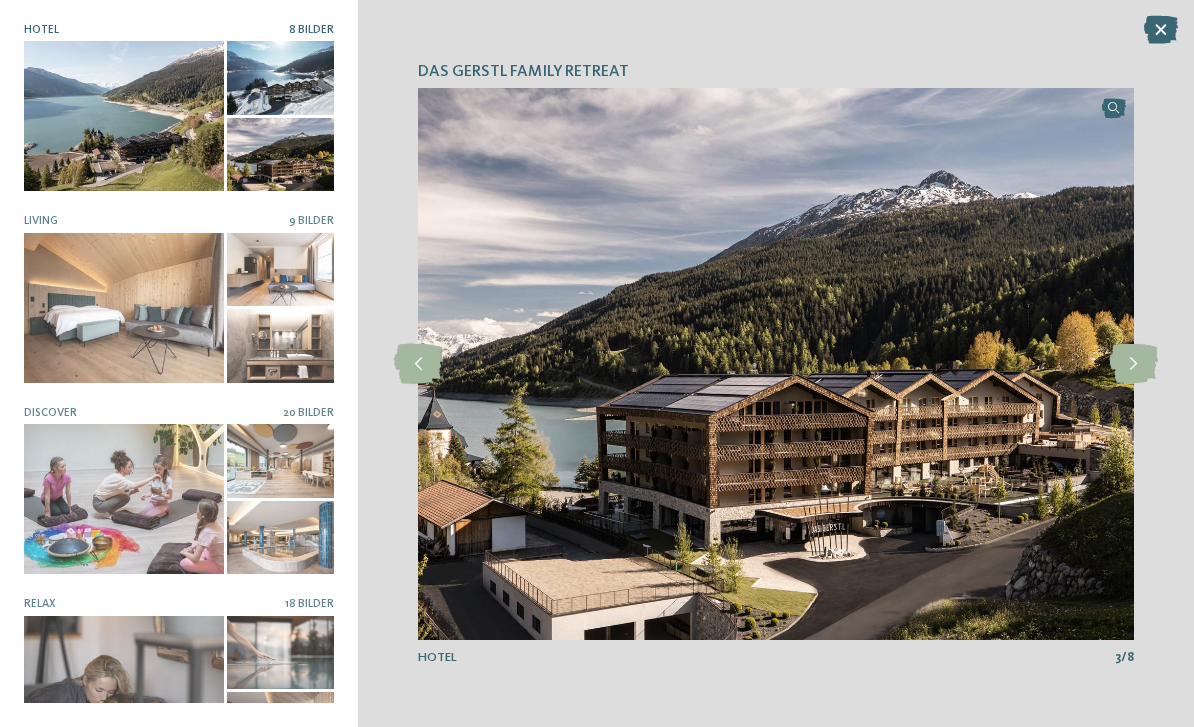 click at bounding box center [1133, 364] 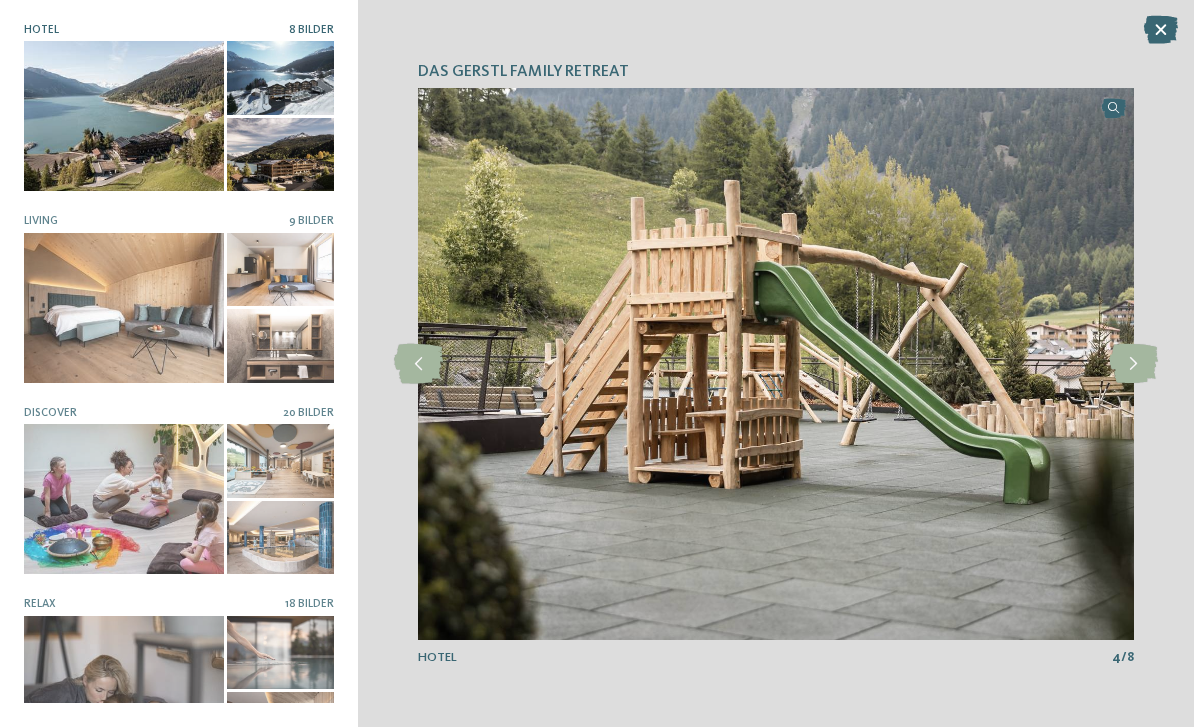 click at bounding box center (1133, 364) 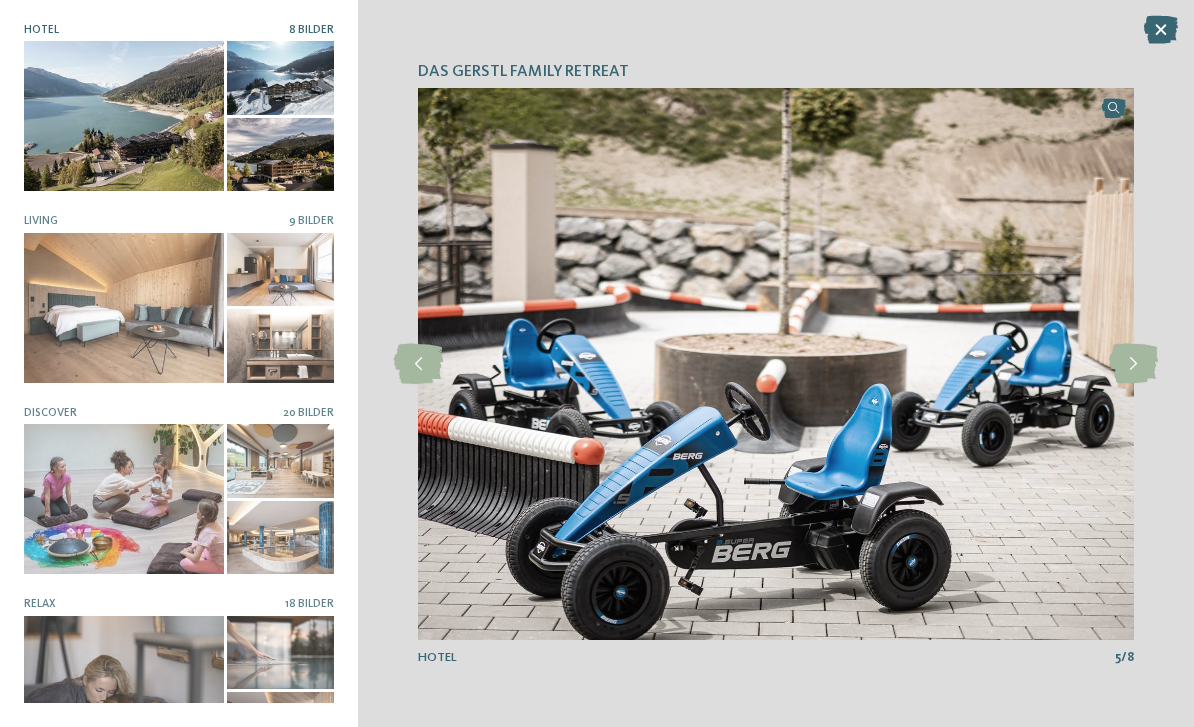 click at bounding box center (1133, 364) 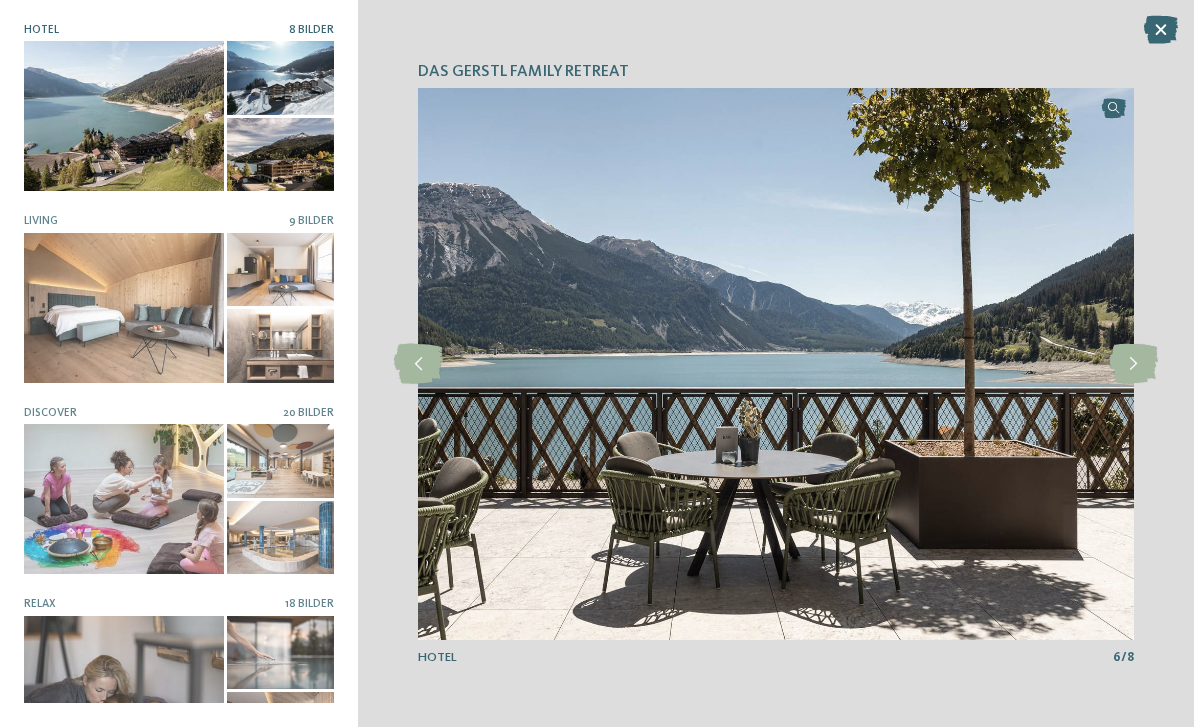 click at bounding box center (1133, 364) 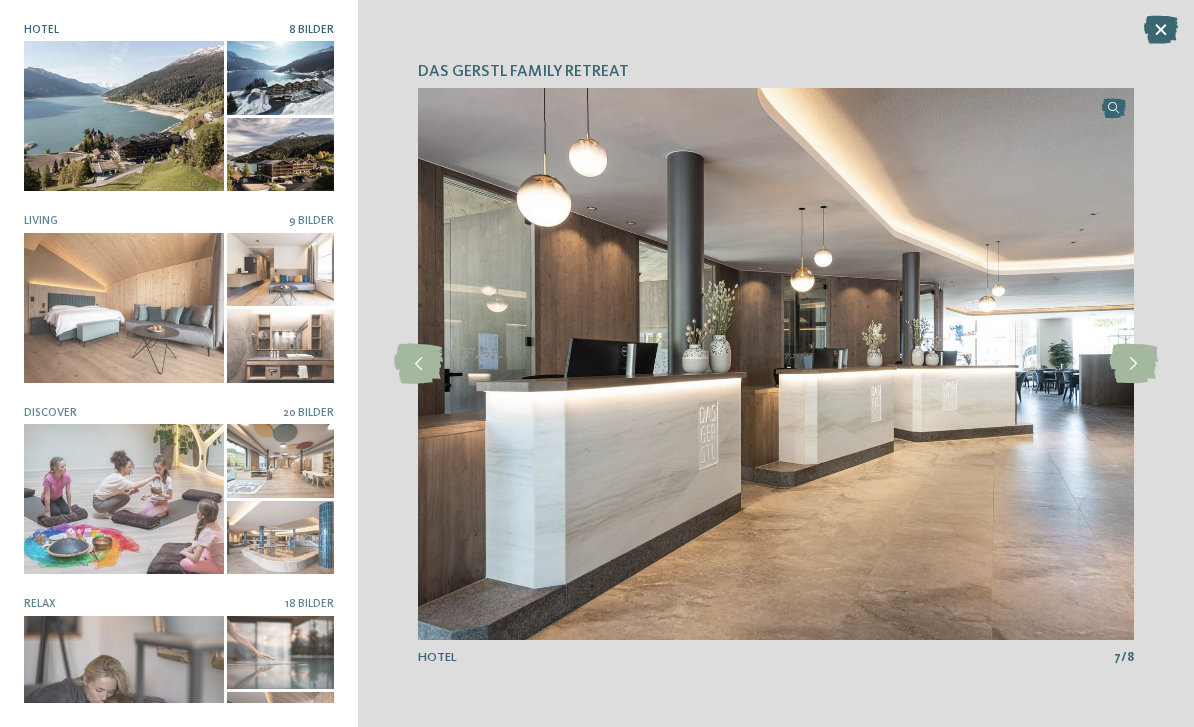 click at bounding box center [1133, 364] 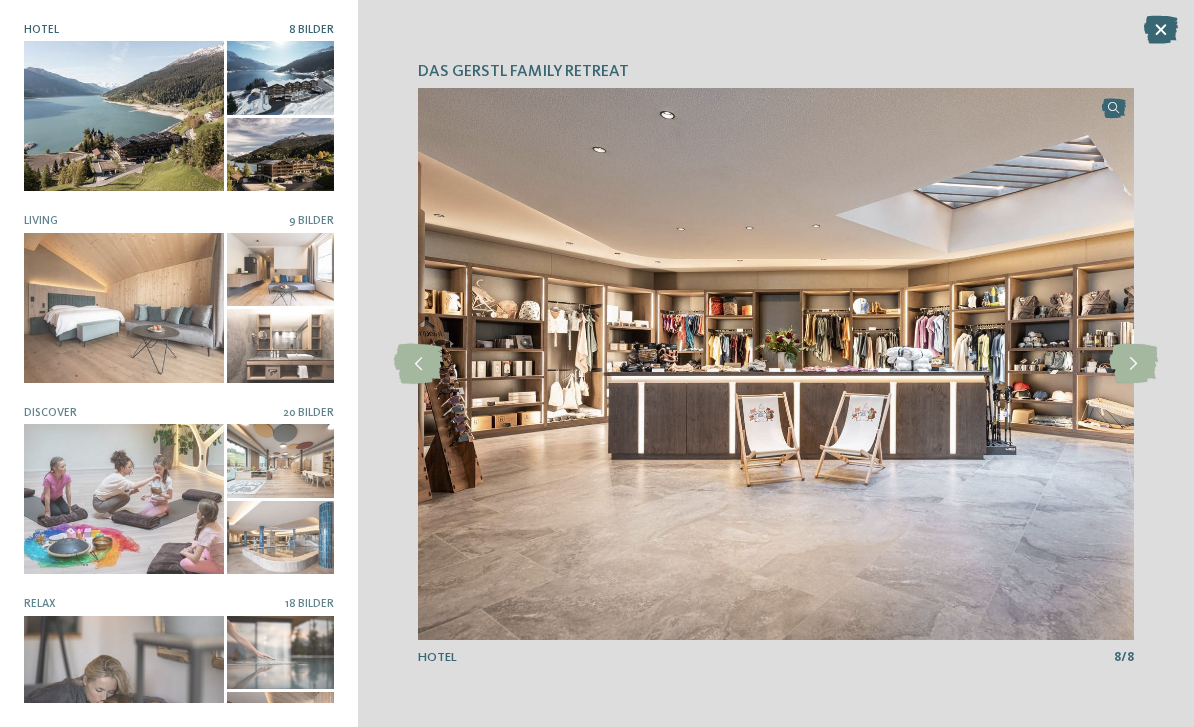 click at bounding box center (1133, 364) 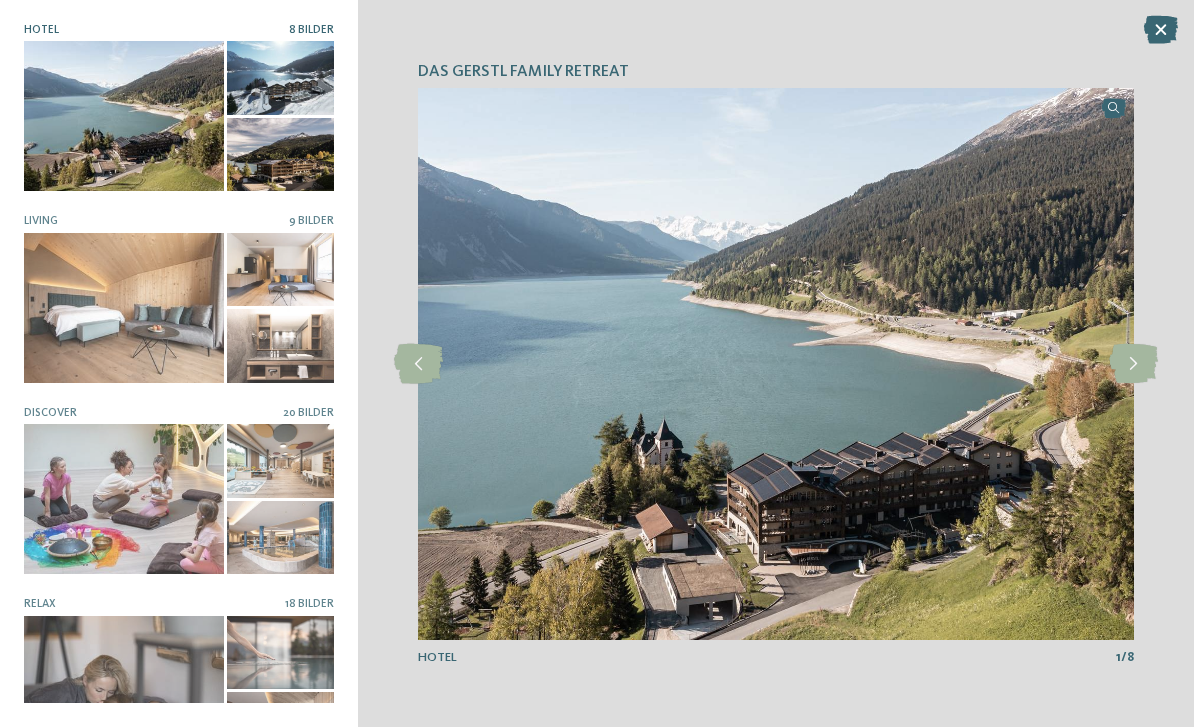 click at bounding box center (1133, 364) 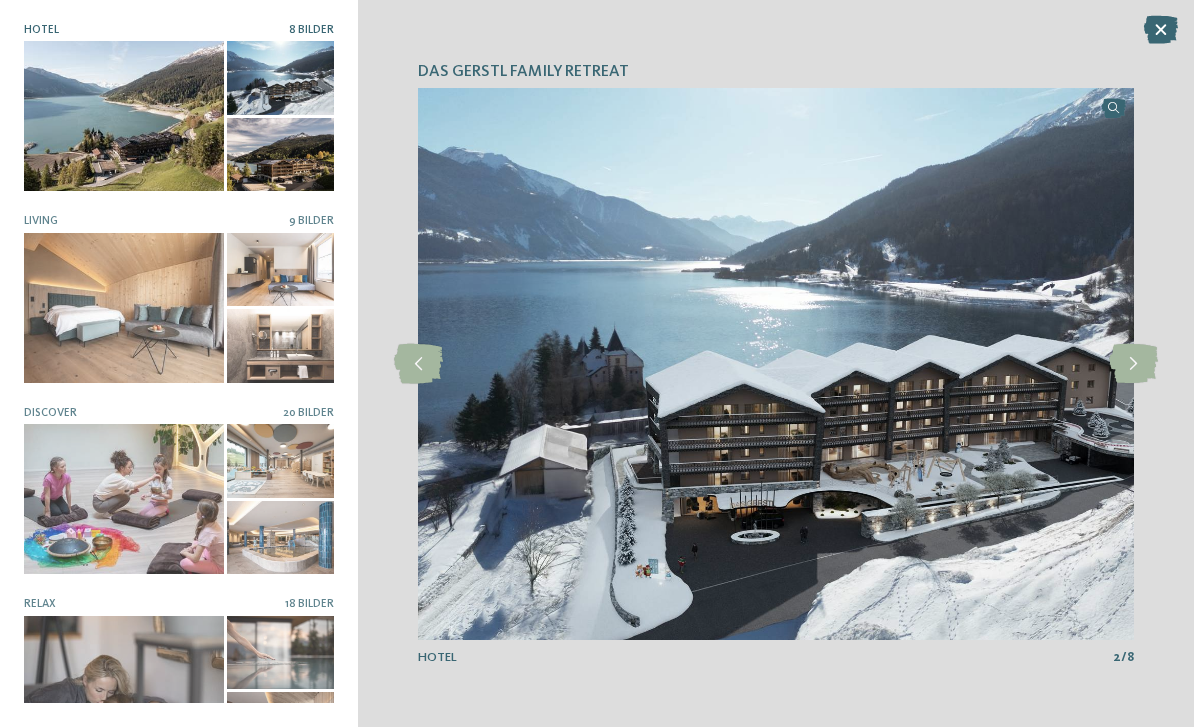 click at bounding box center (1133, 364) 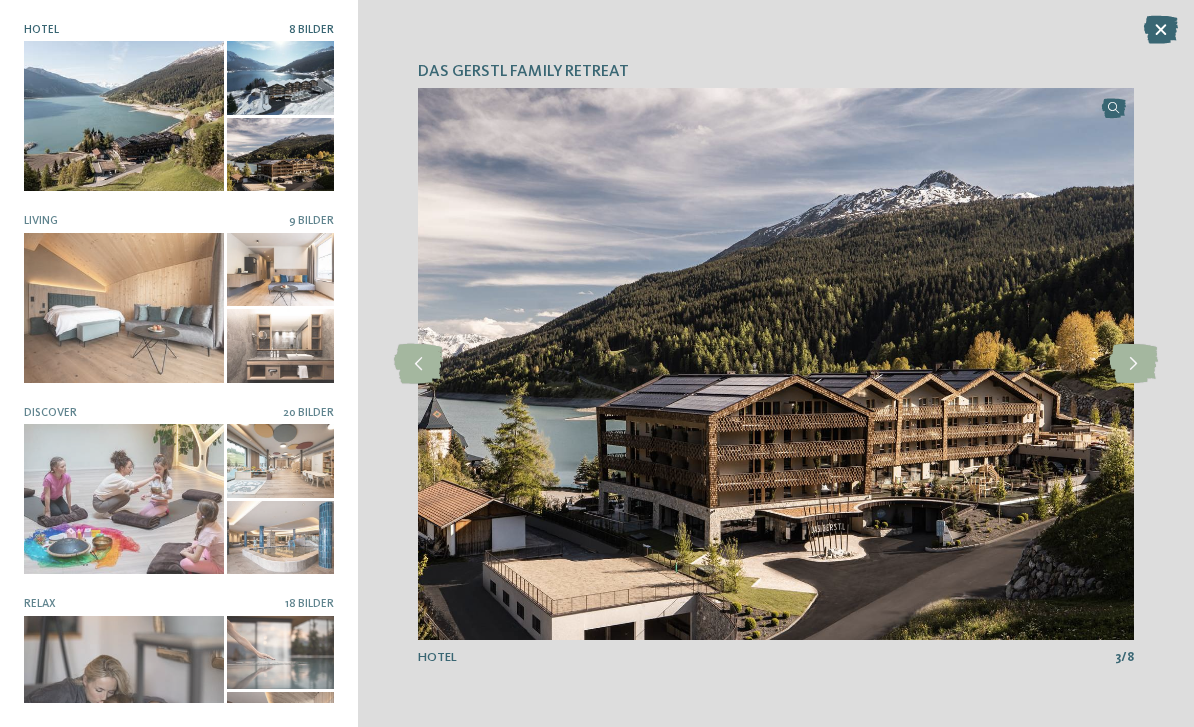 click at bounding box center [1161, 30] 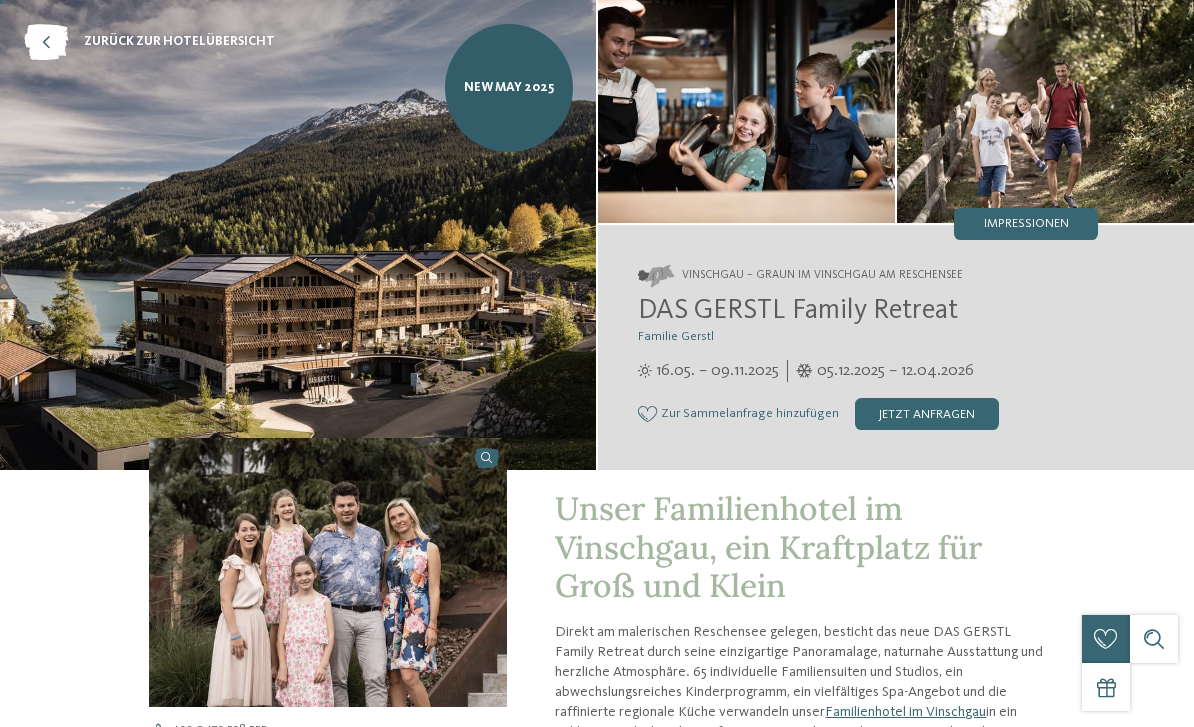 scroll, scrollTop: 0, scrollLeft: 0, axis: both 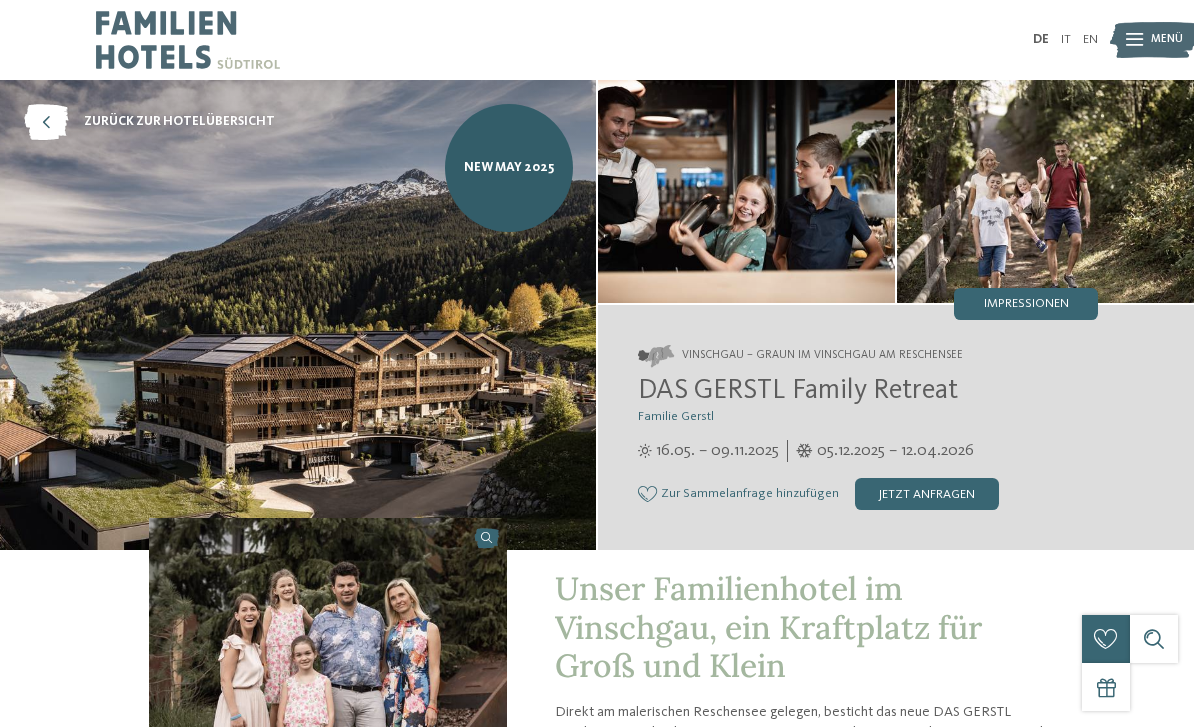 click at bounding box center [188, 40] 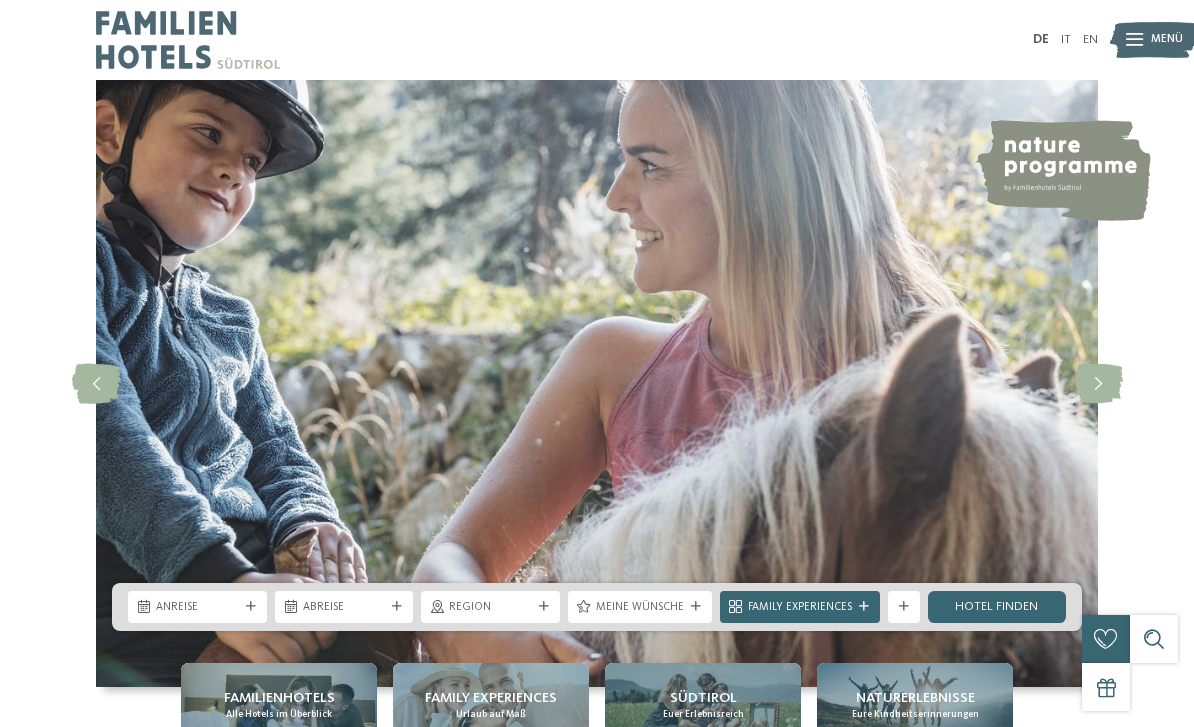scroll, scrollTop: 0, scrollLeft: 0, axis: both 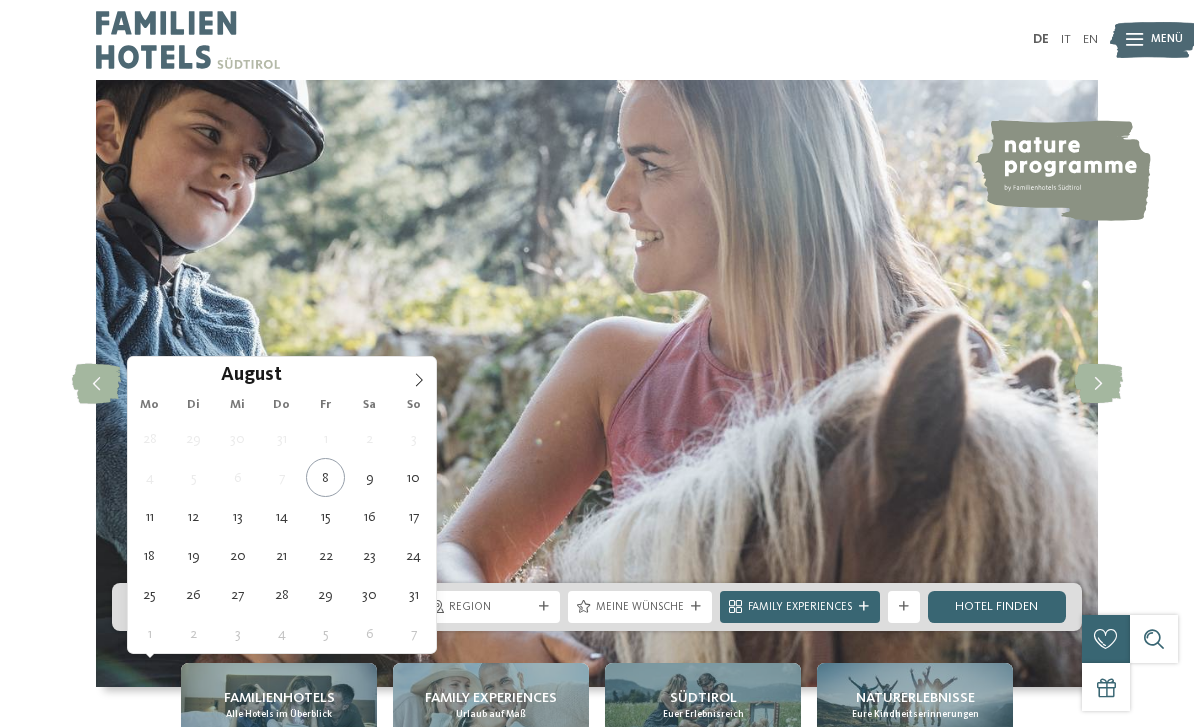 type on "11.08.2025" 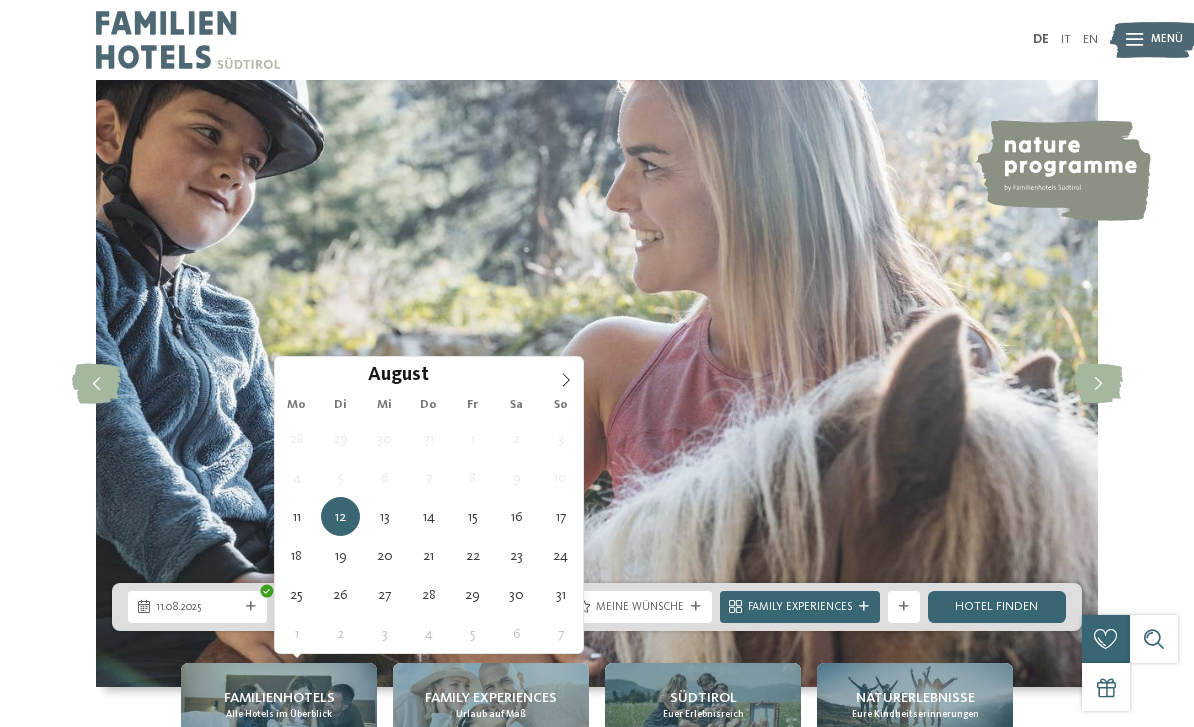 click on "12.08.2025" at bounding box center [344, 606] 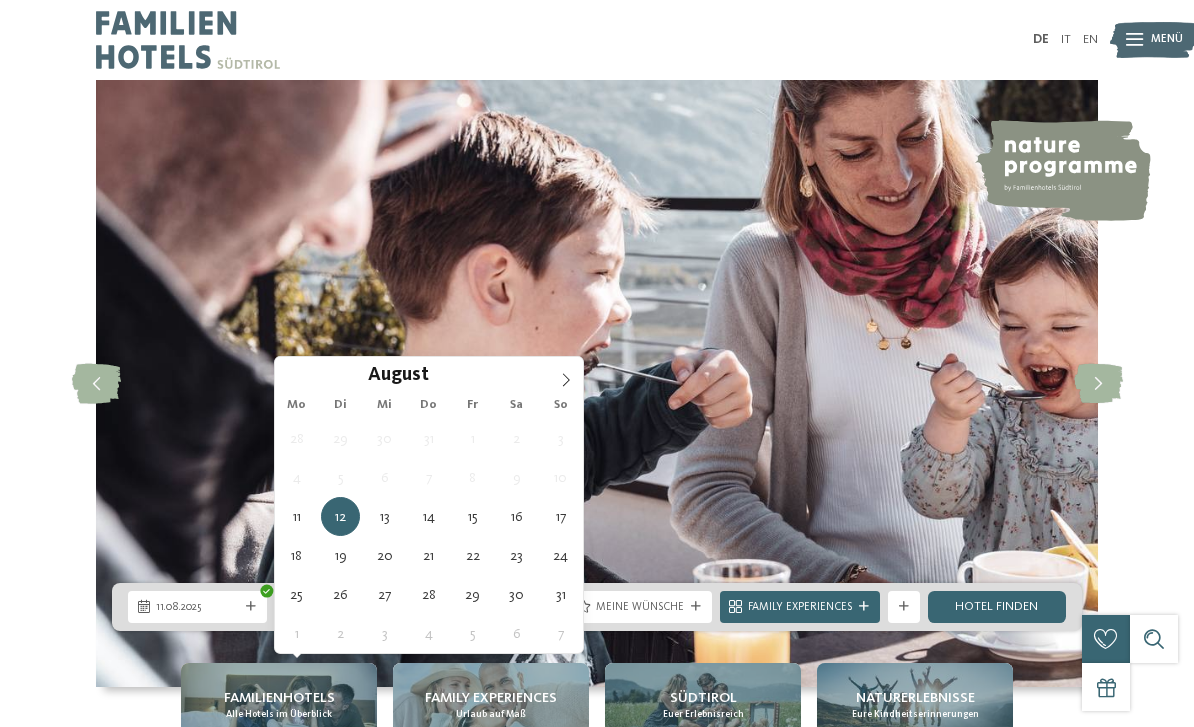 type on "14.08.2025" 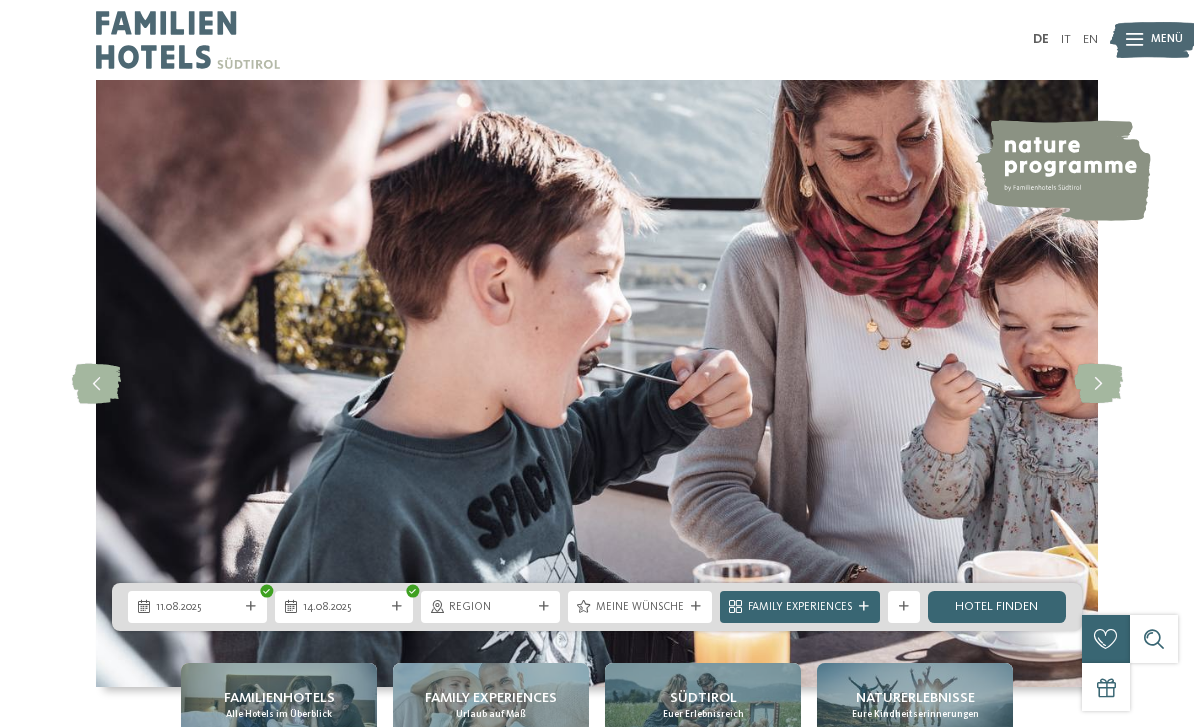 click at bounding box center [544, 607] 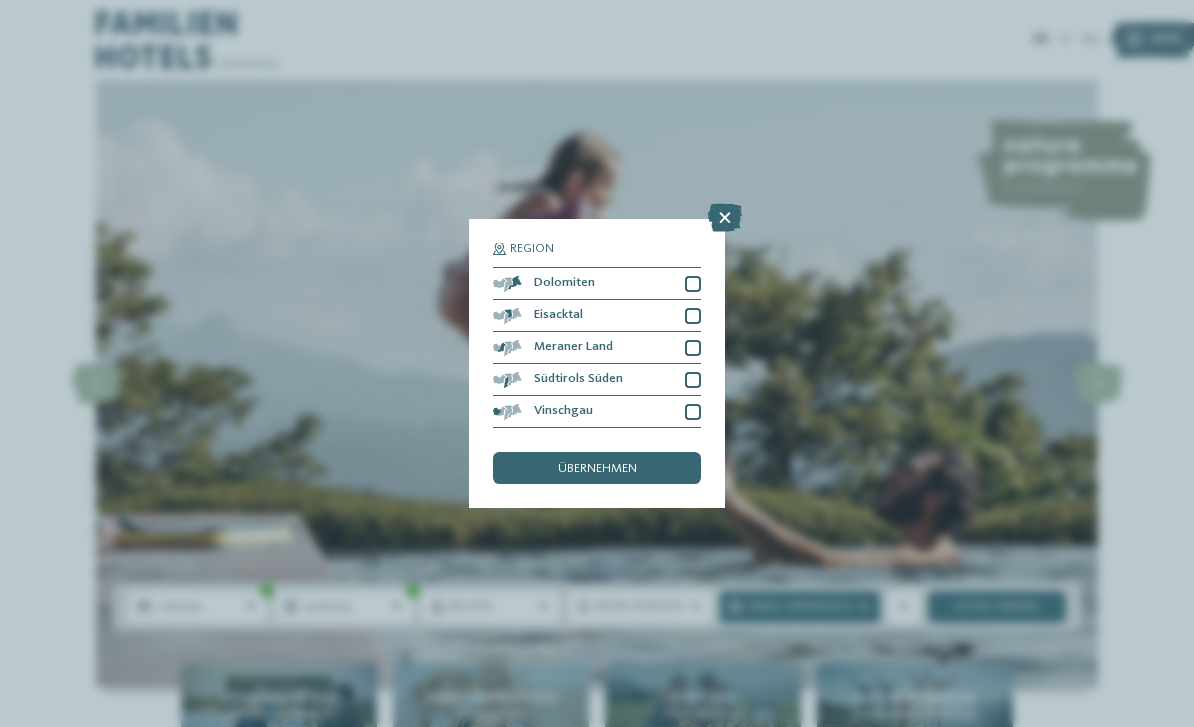 click at bounding box center [693, 412] 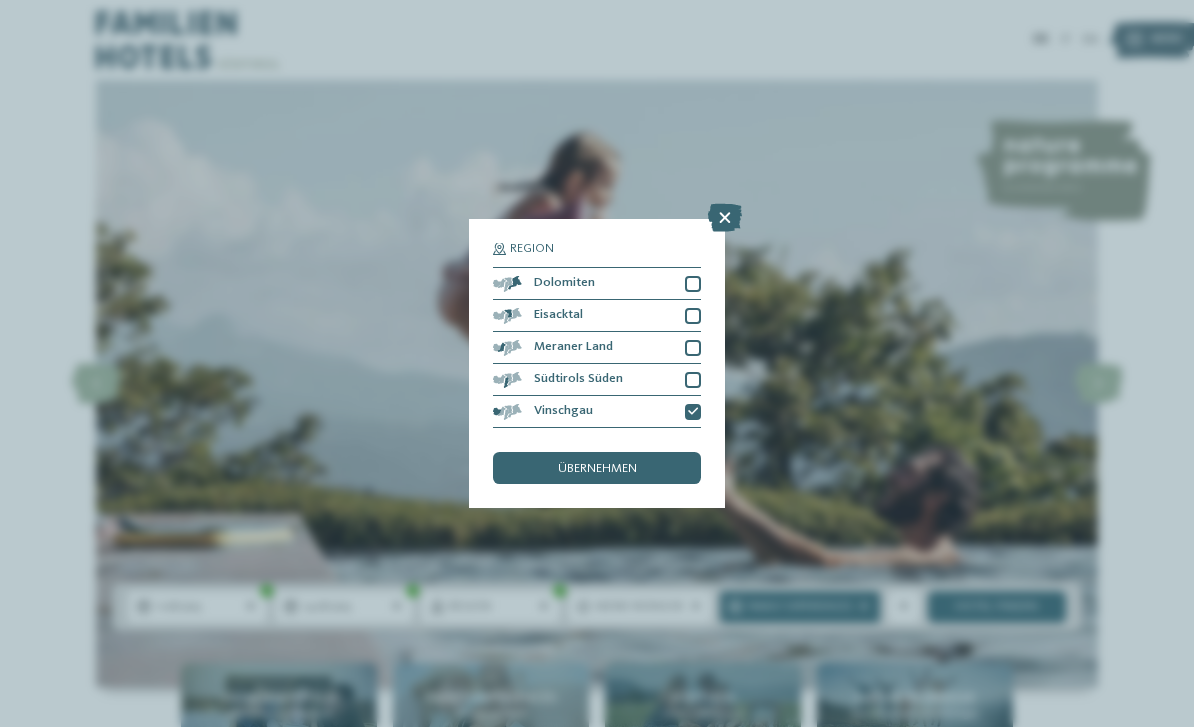 click on "Hotel finden" at bounding box center (997, 607) 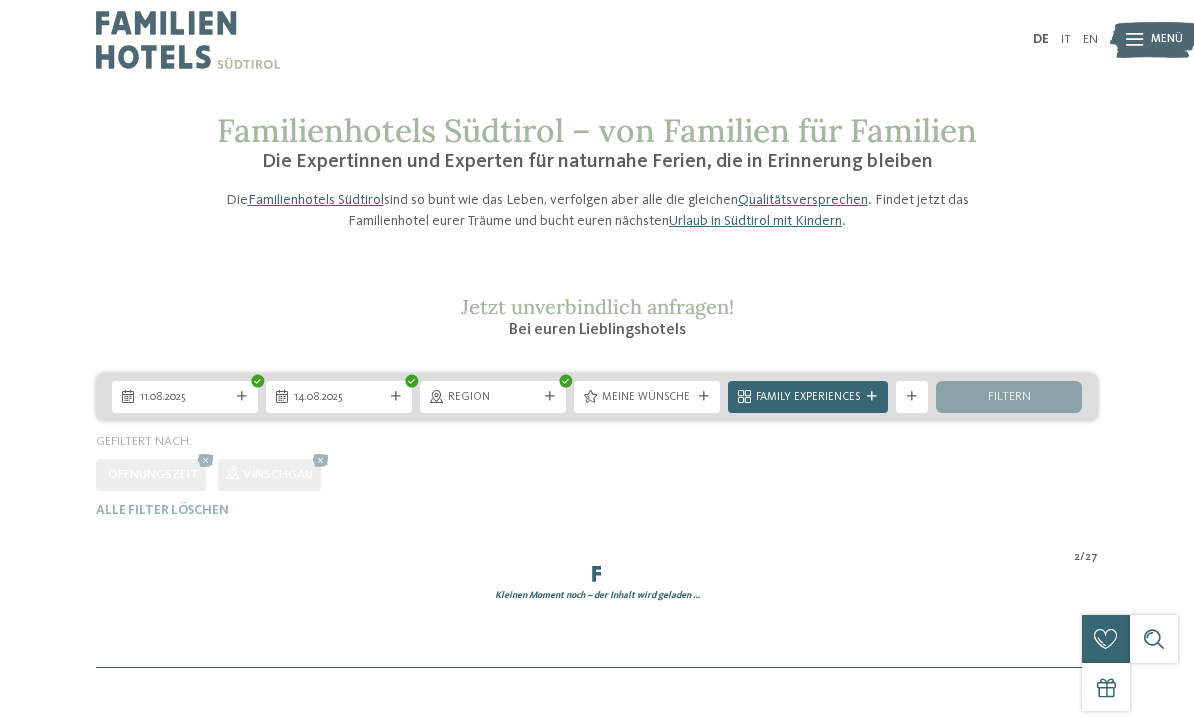 scroll, scrollTop: 0, scrollLeft: 0, axis: both 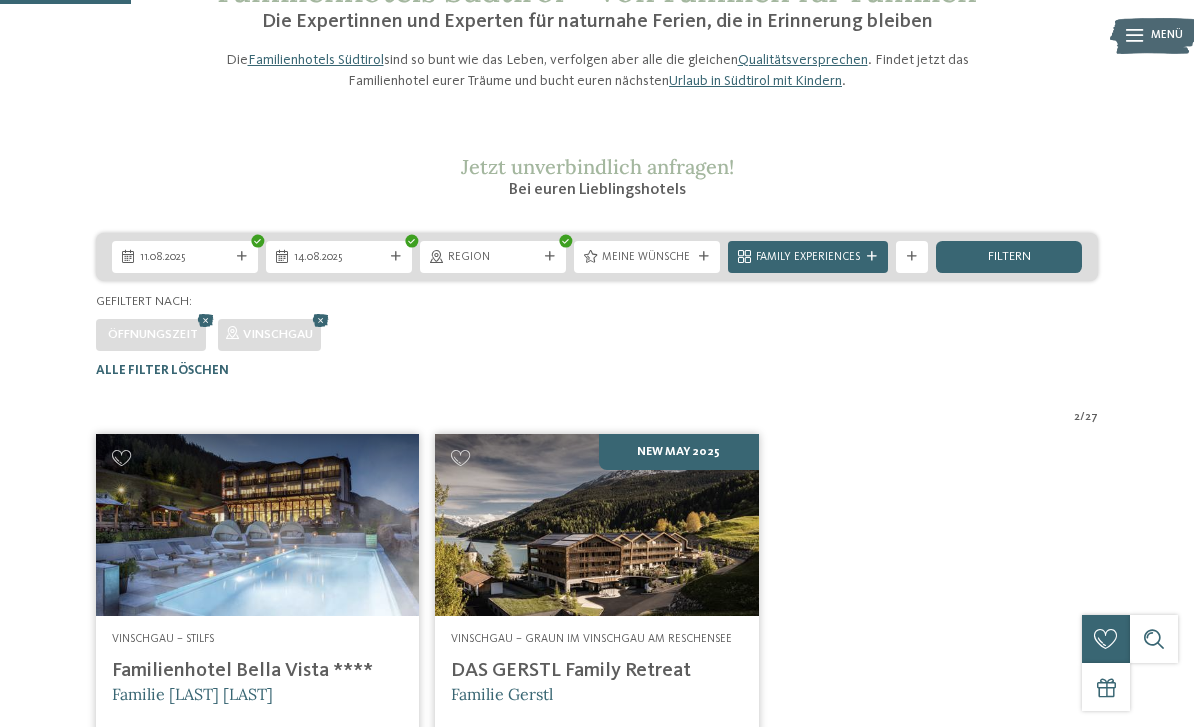 click on "Family Experiences" at bounding box center [808, 257] 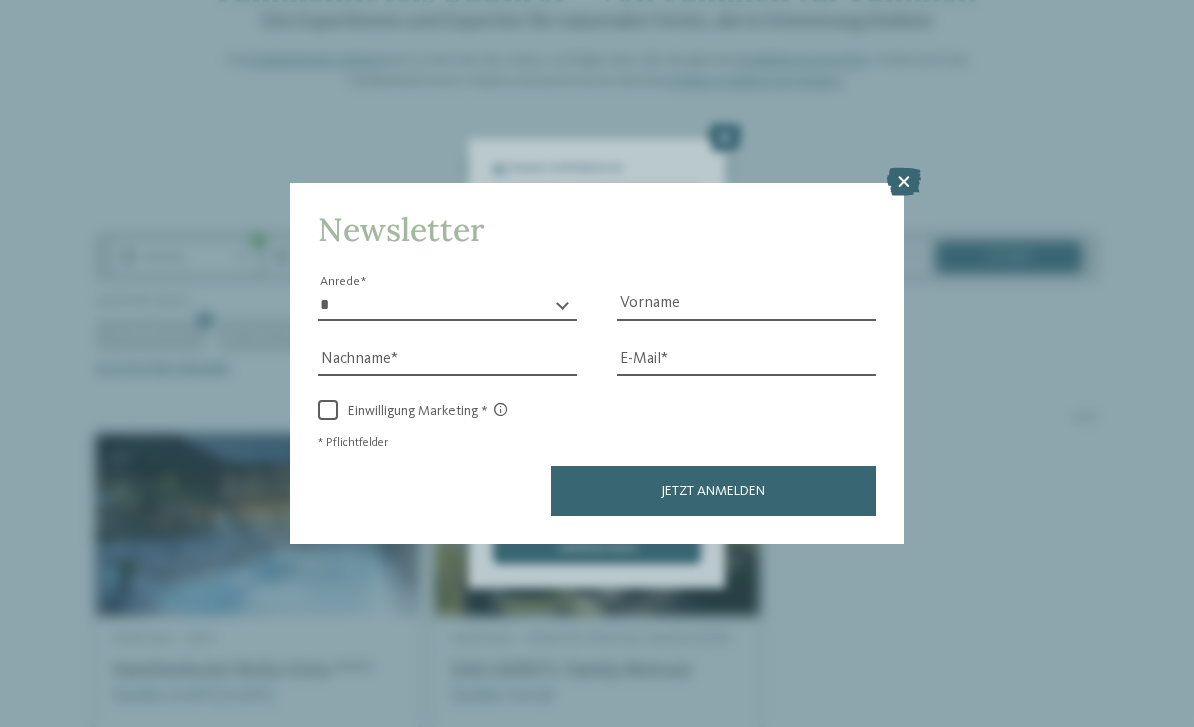 click at bounding box center [904, 182] 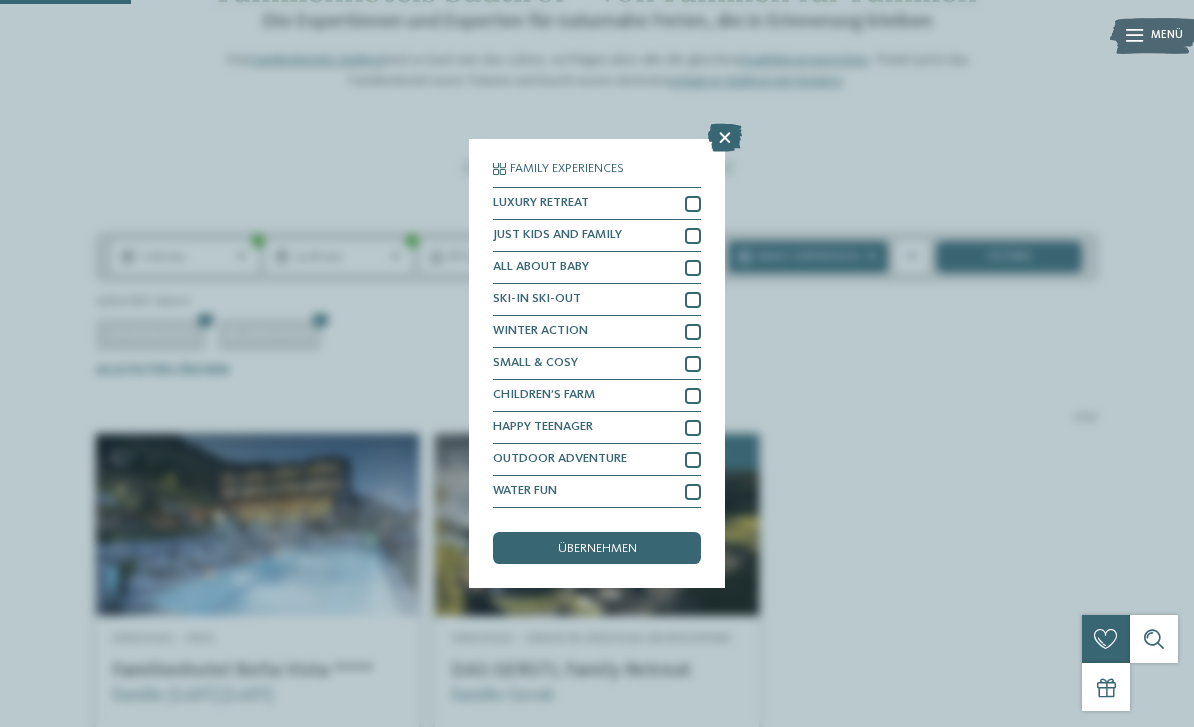 click at bounding box center [693, 428] 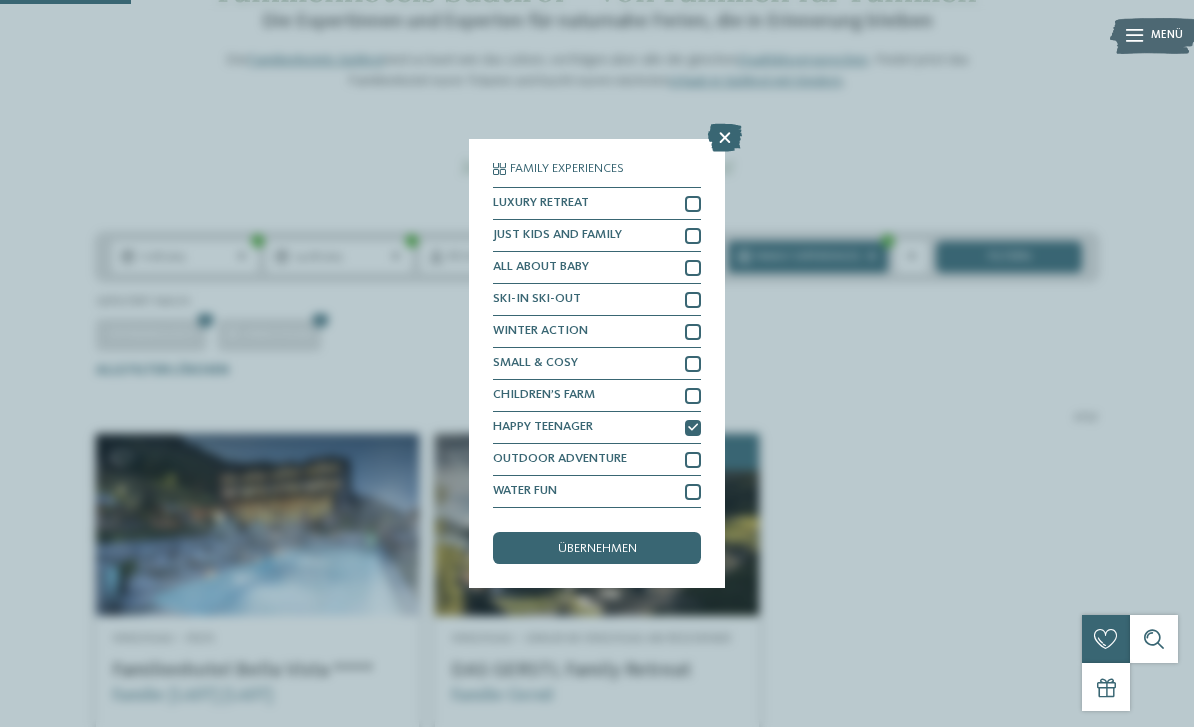 click on "2
/
27
Vinschgau – Stilfs
Familienhotel Bella Vista ****
Familie [LAST] [LAST]
ab
Family Experiences" at bounding box center [597, 680] 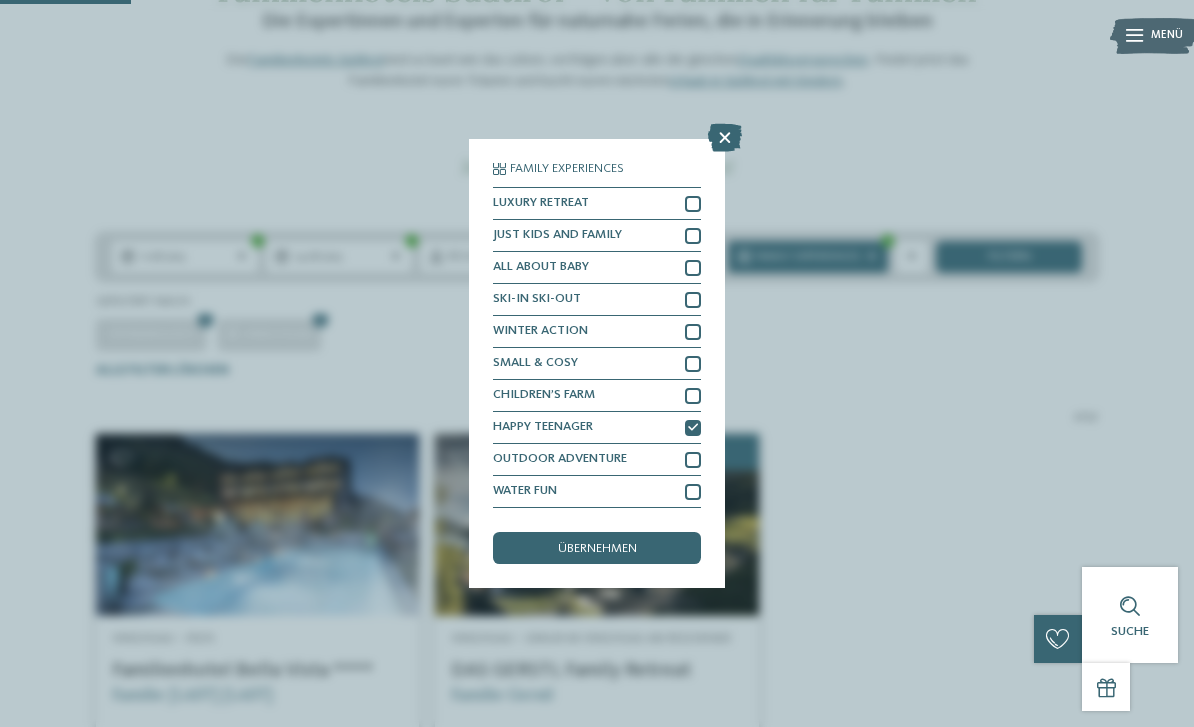 click on "übernehmen" at bounding box center (597, 548) 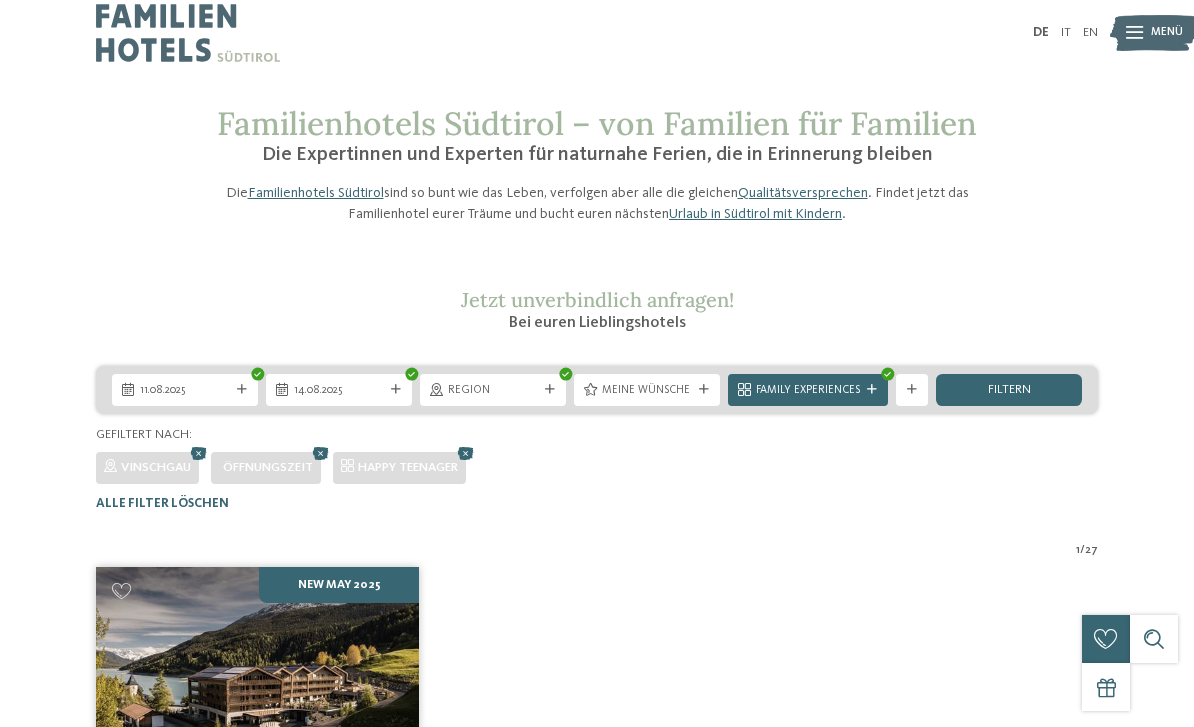 scroll, scrollTop: 19, scrollLeft: 0, axis: vertical 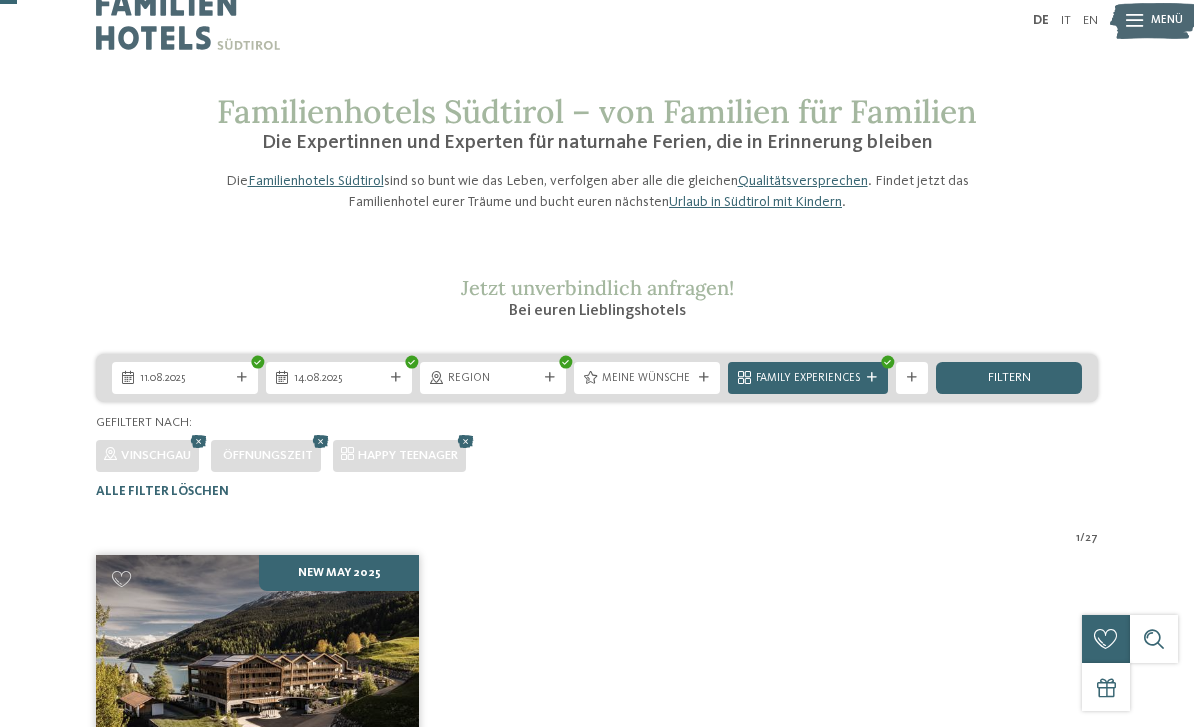 click at bounding box center [550, 378] 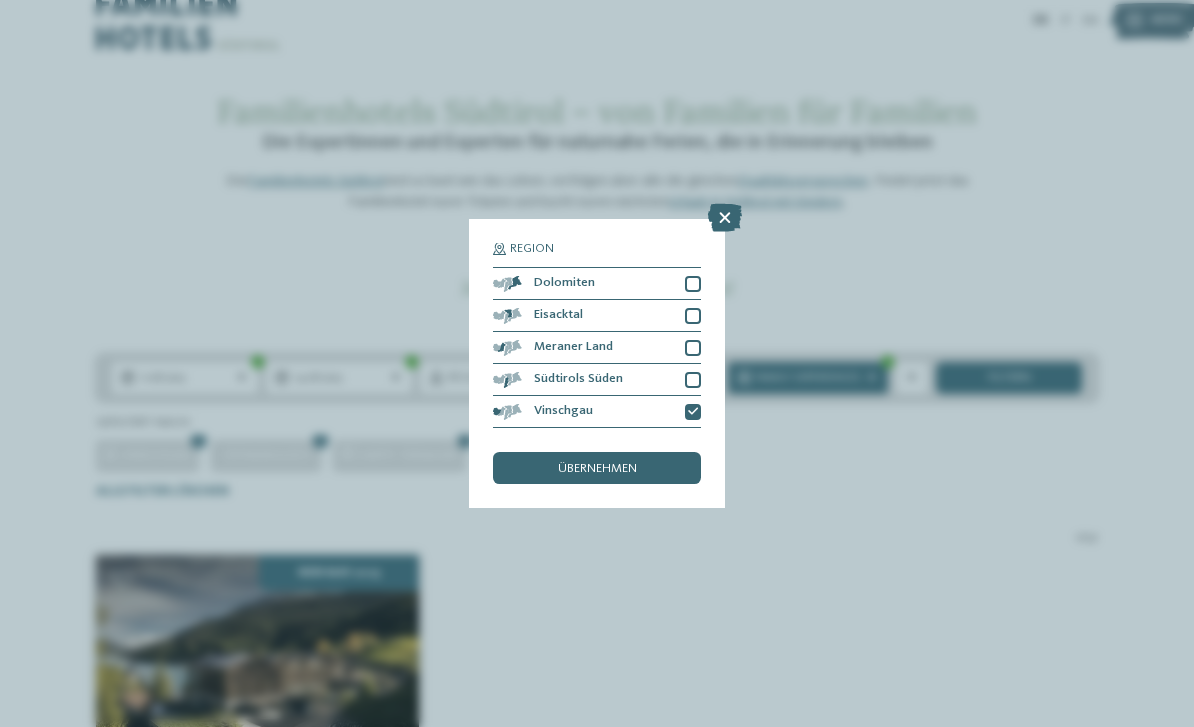 click at bounding box center (693, 380) 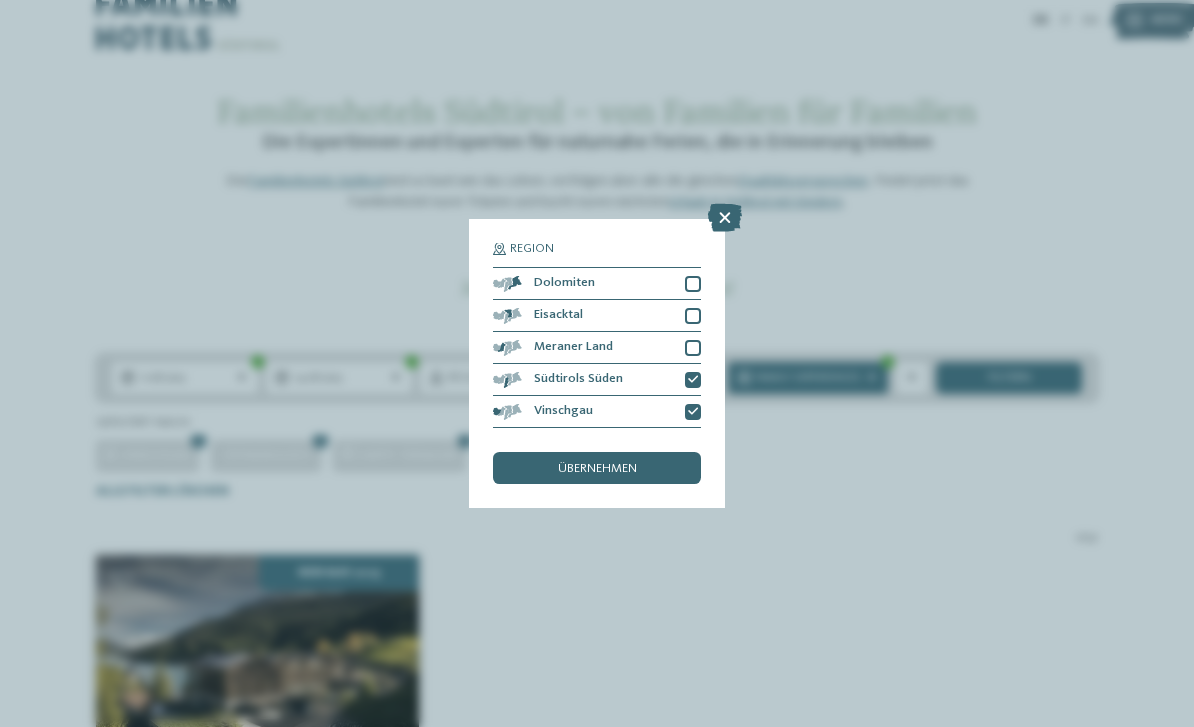 click on "Meraner Land" at bounding box center (597, 348) 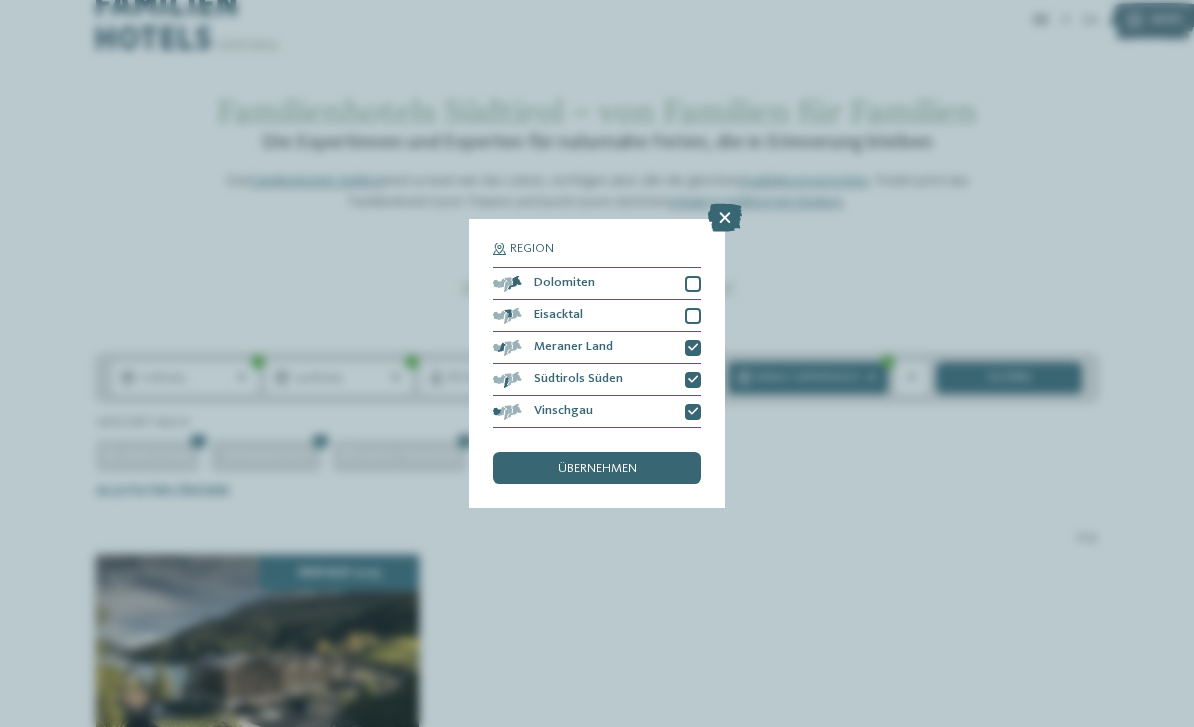 click at bounding box center [693, 316] 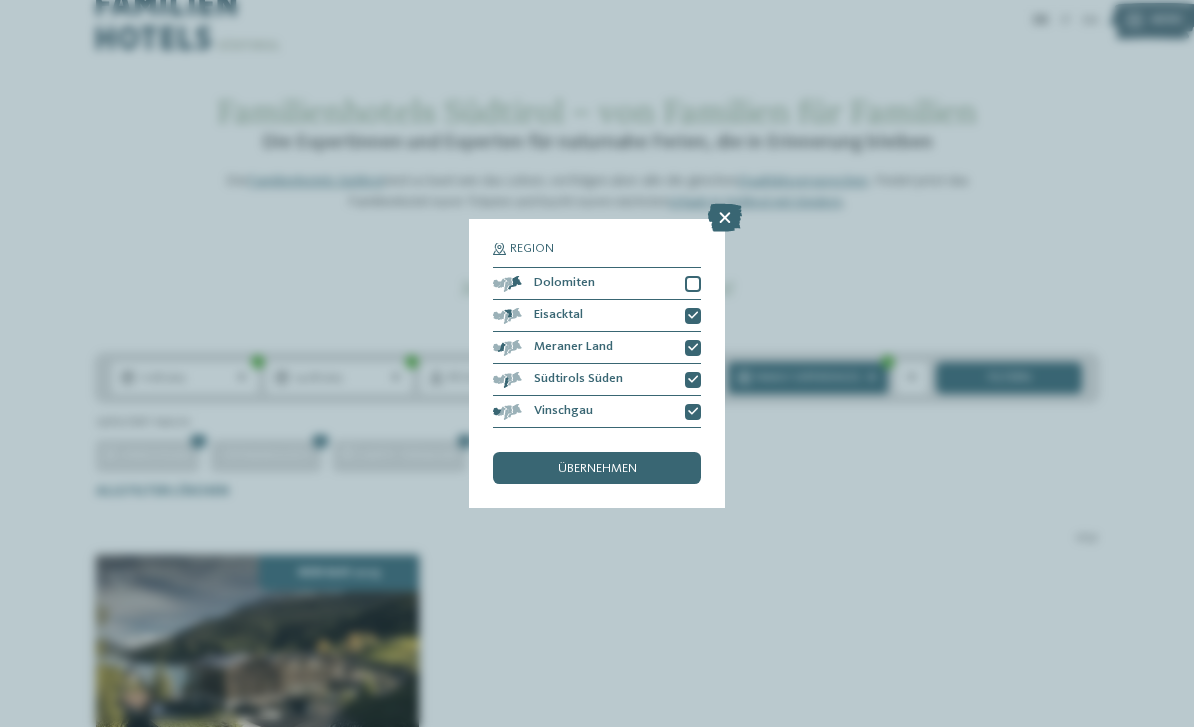 click at bounding box center [693, 284] 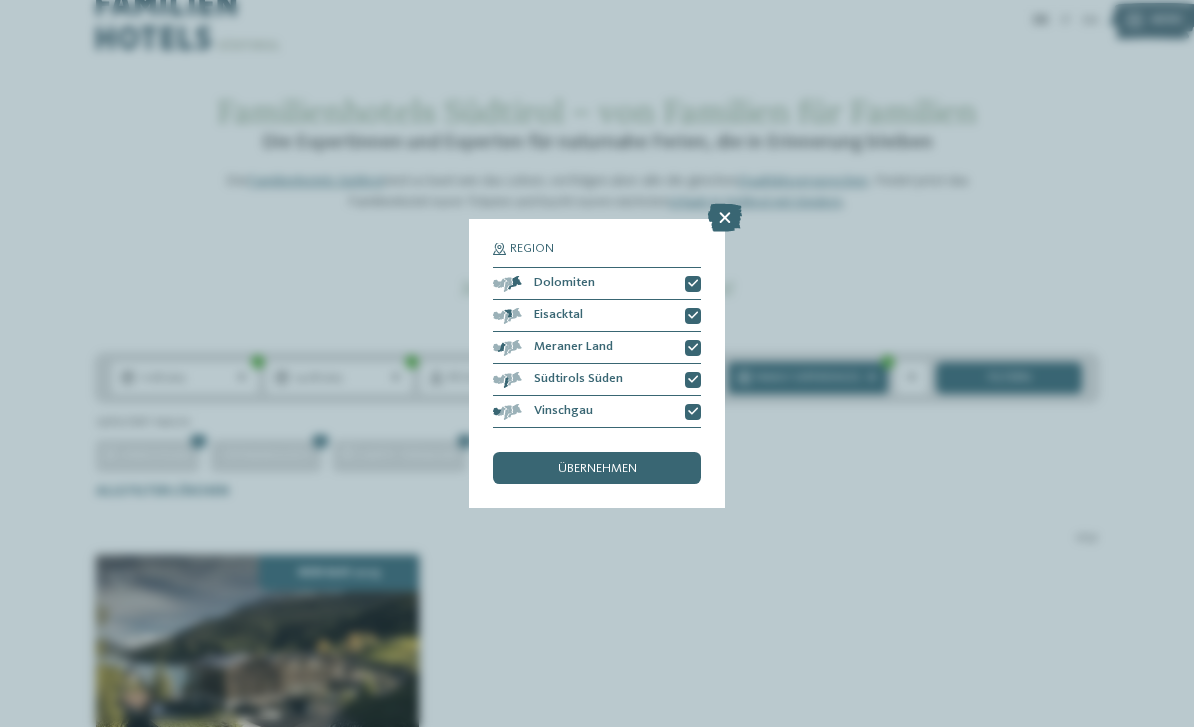 click on "übernehmen" at bounding box center [597, 468] 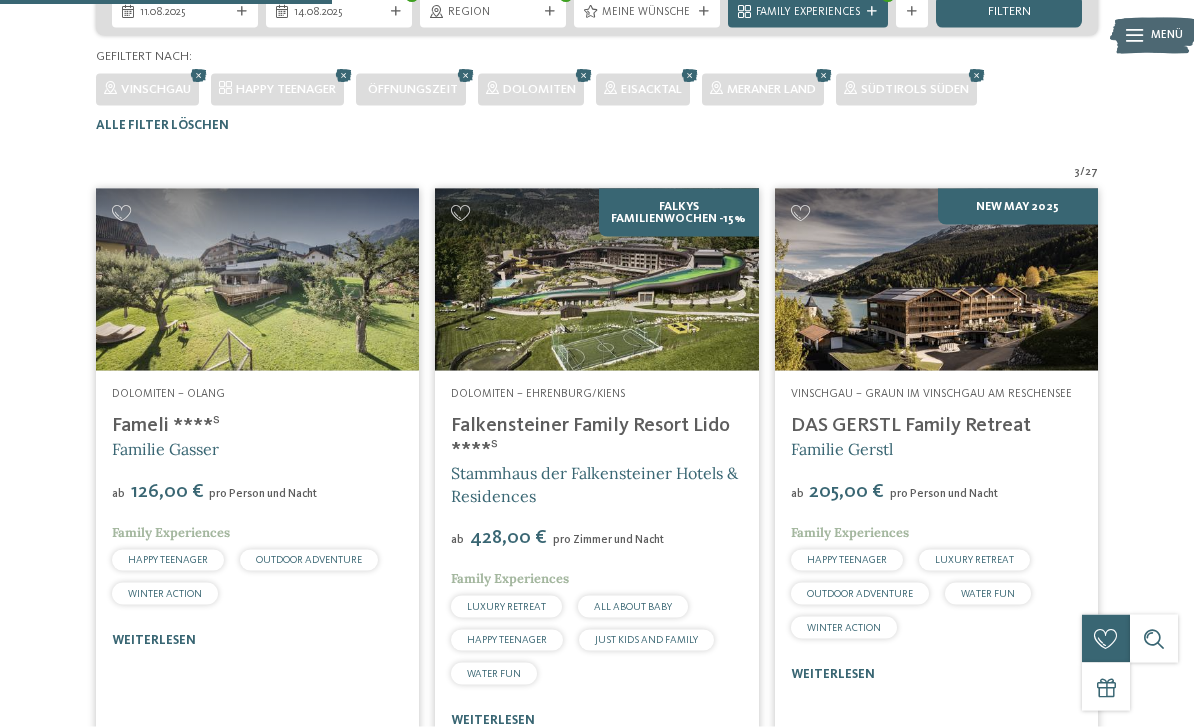 scroll, scrollTop: 386, scrollLeft: 0, axis: vertical 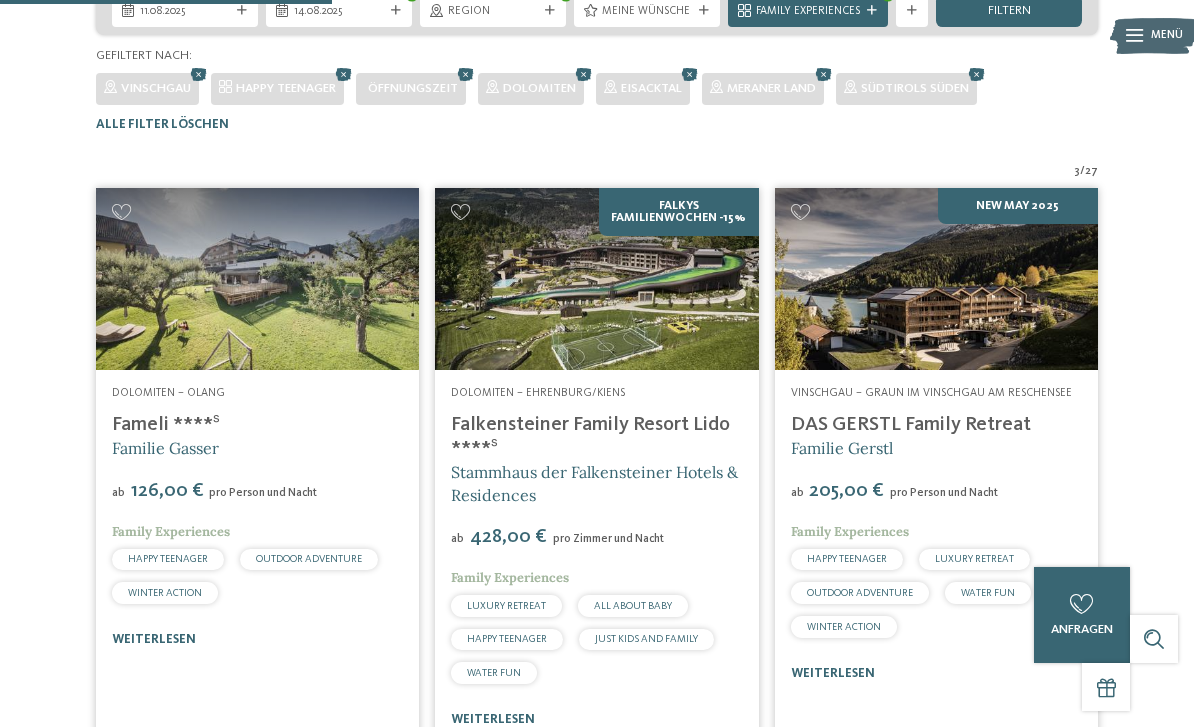 click on "3
/
27
Dolomiten – Olang
Fameli ****ˢ
Familie Gasser
ab
ab" at bounding box center [597, 457] 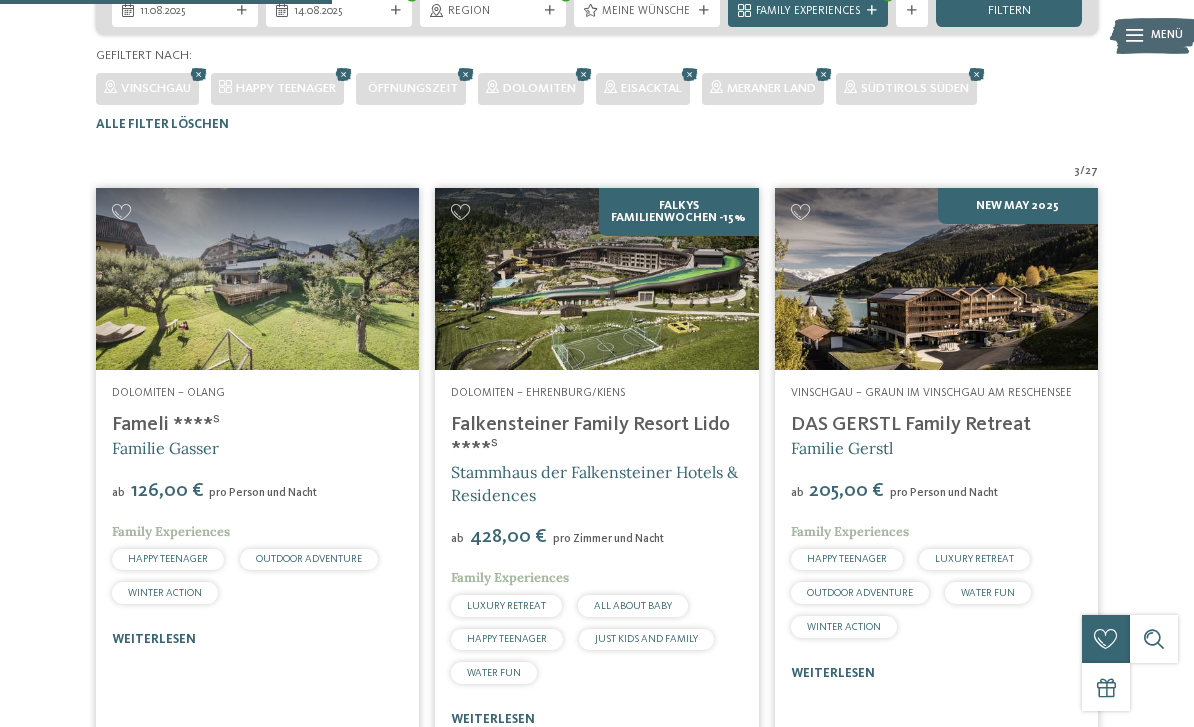 click on "ab
126,00 €
pro Person und Nacht" at bounding box center [257, 491] 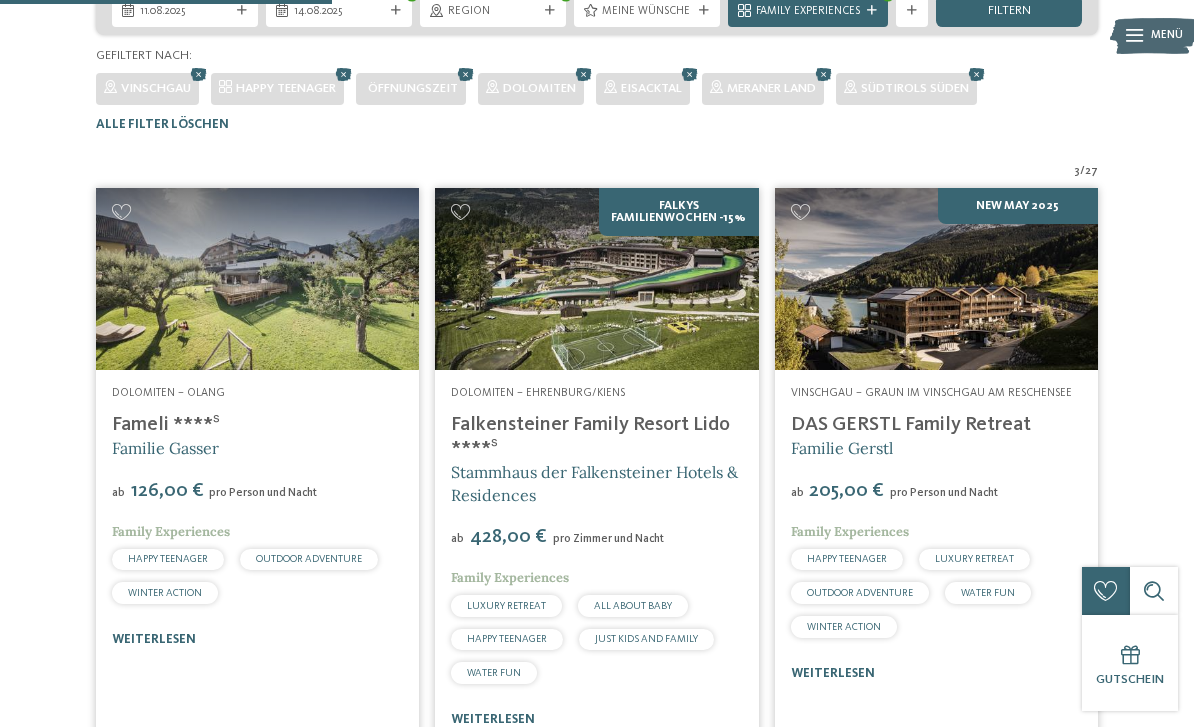 click on "weiterlesen" at bounding box center [154, 639] 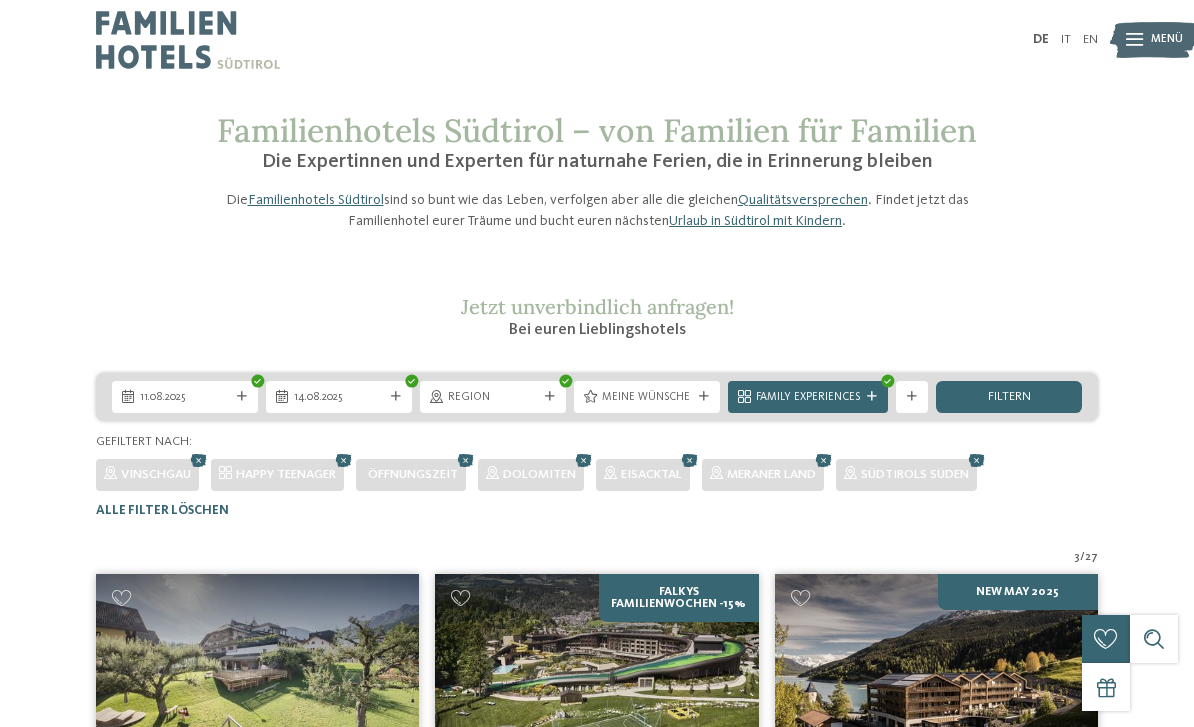 click on "Family Experiences" at bounding box center (808, 398) 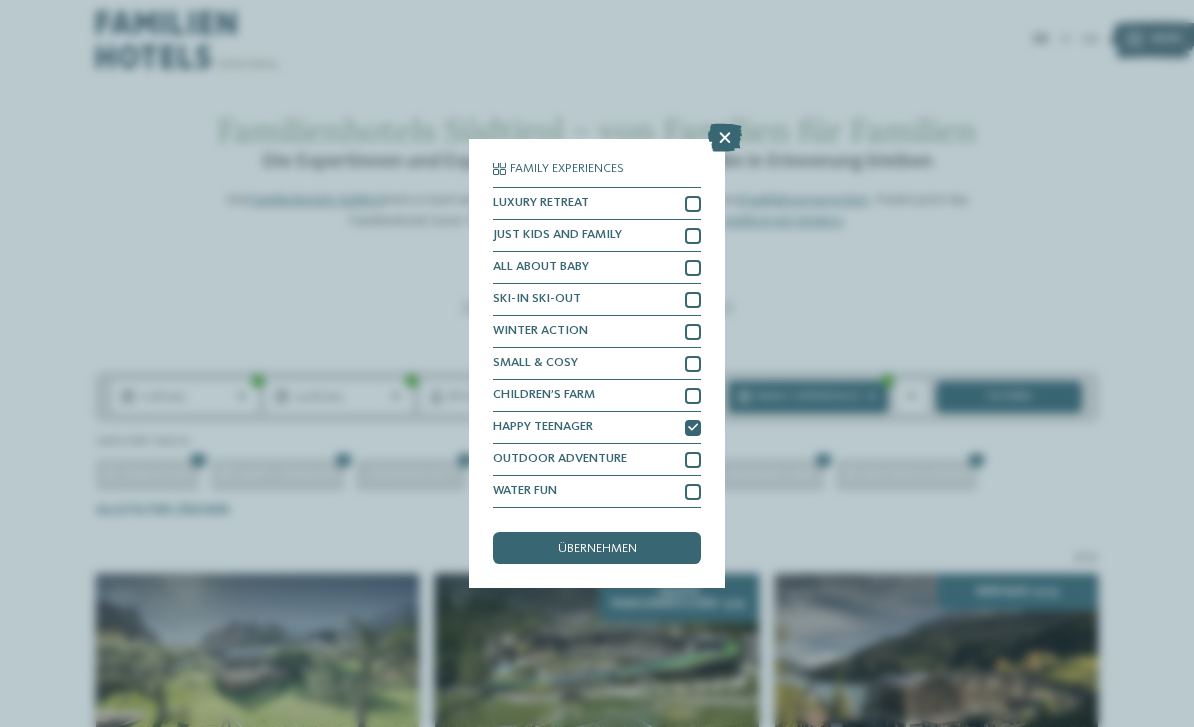 click on "HAPPY TEENAGER" at bounding box center [597, 428] 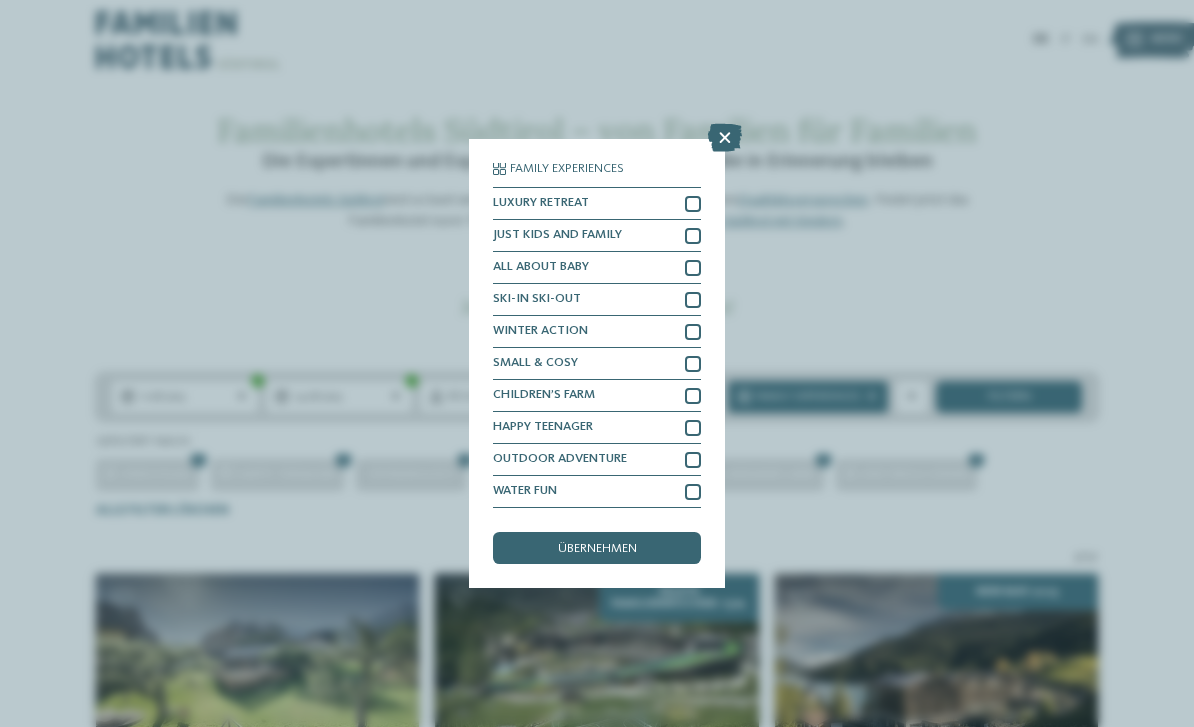 click on "übernehmen" at bounding box center [597, 548] 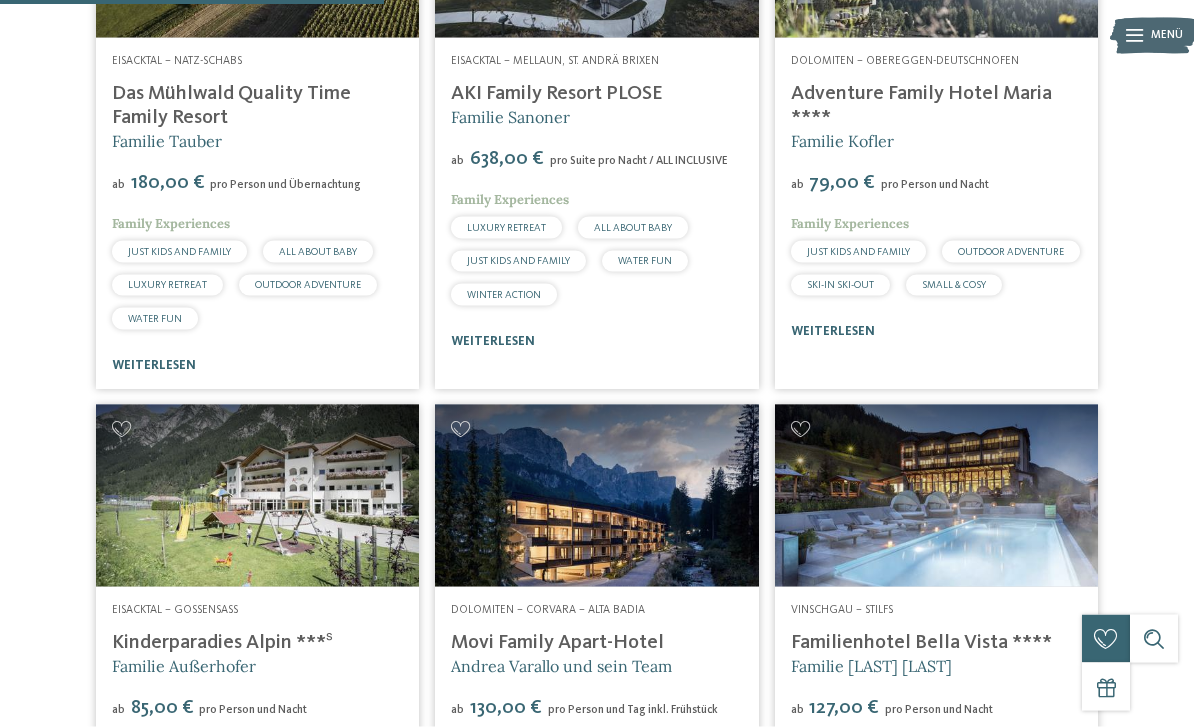 scroll, scrollTop: 1664, scrollLeft: 0, axis: vertical 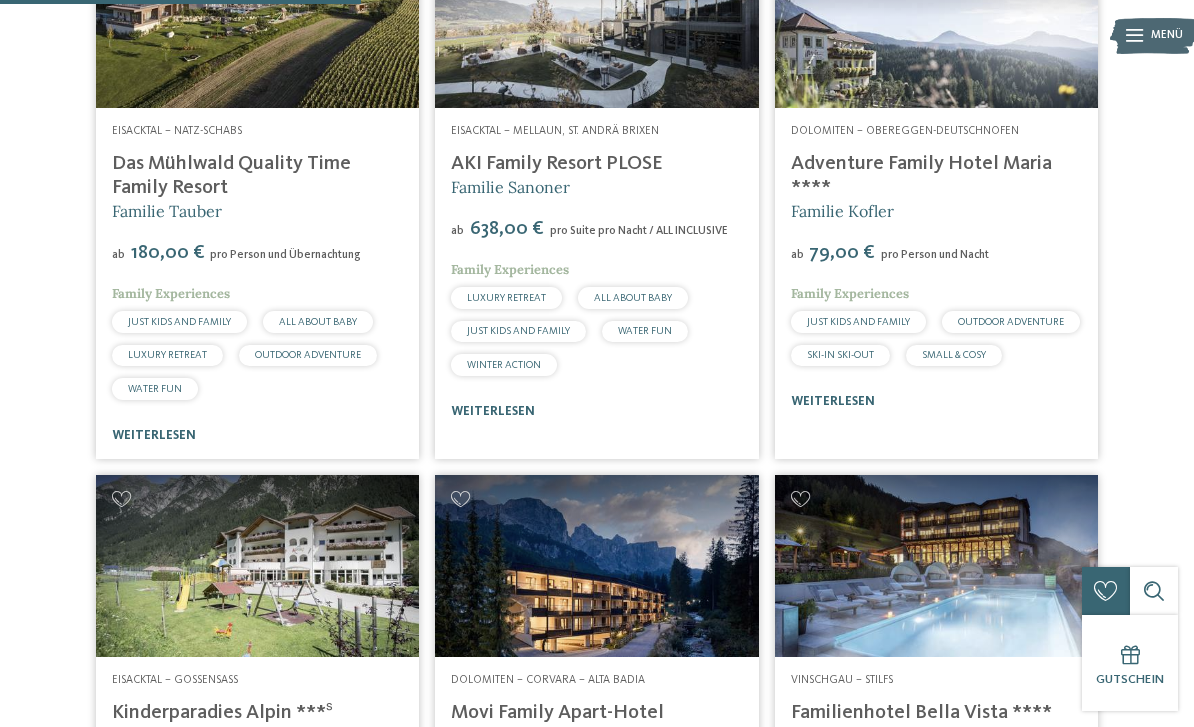click on "weiterlesen" at bounding box center [154, 435] 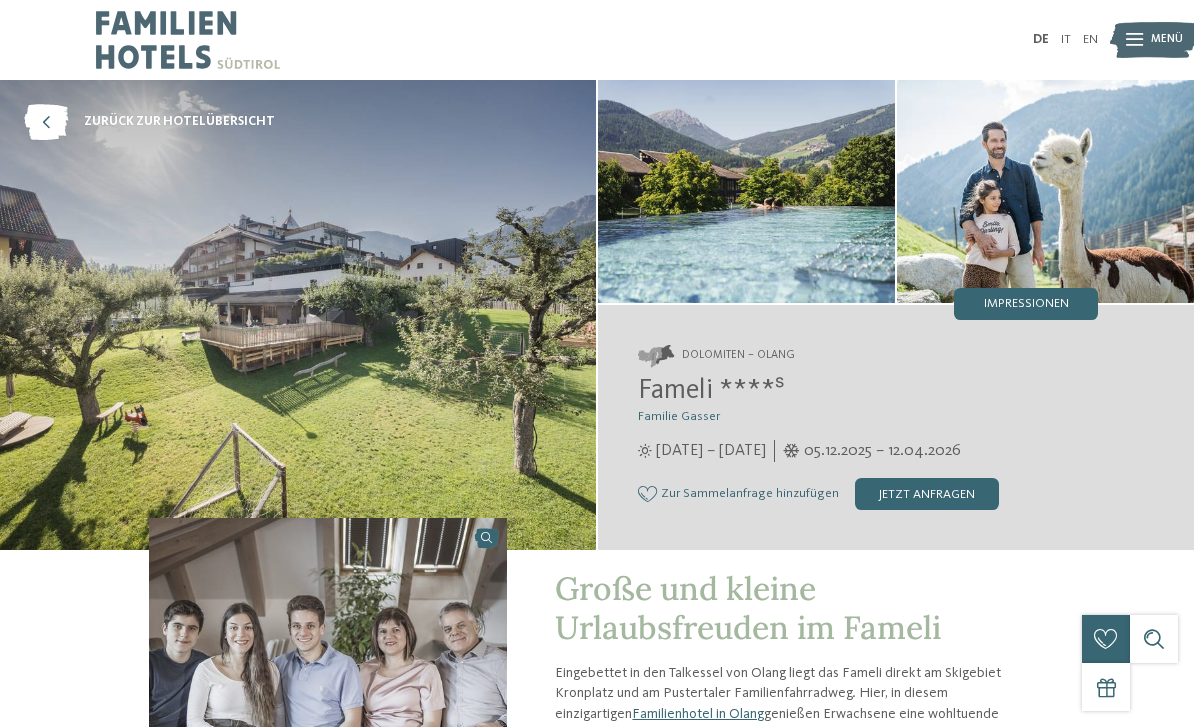 scroll, scrollTop: 0, scrollLeft: 0, axis: both 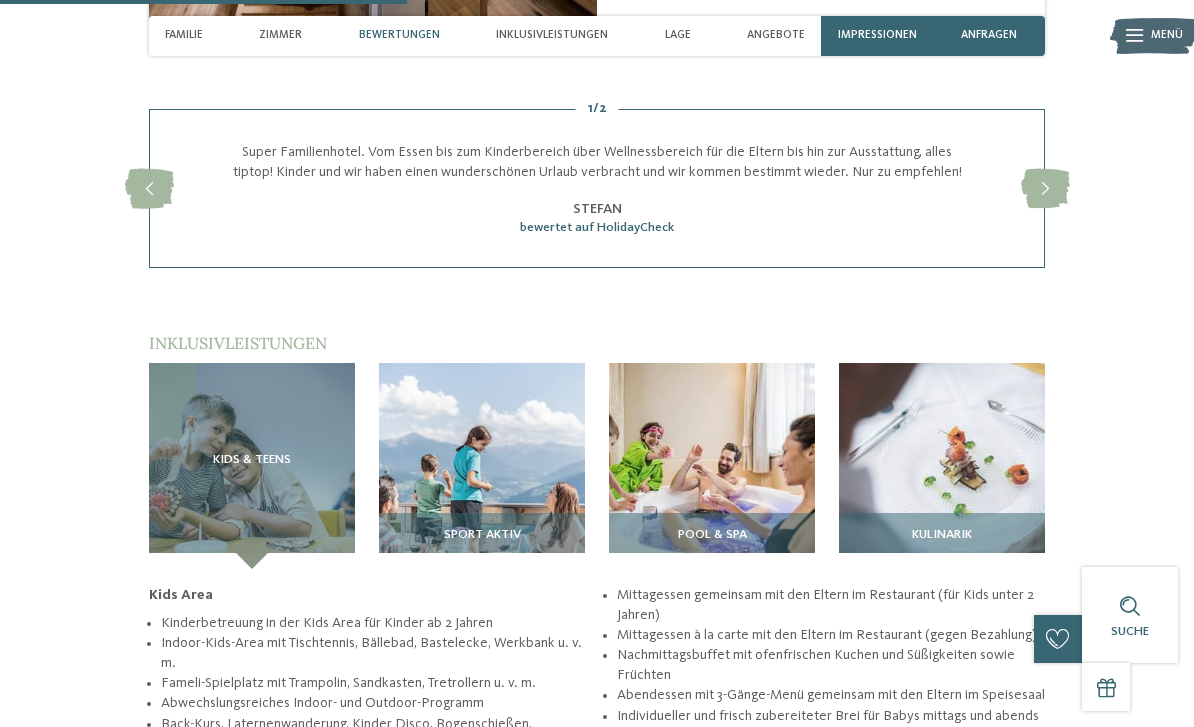 click at bounding box center (712, 466) 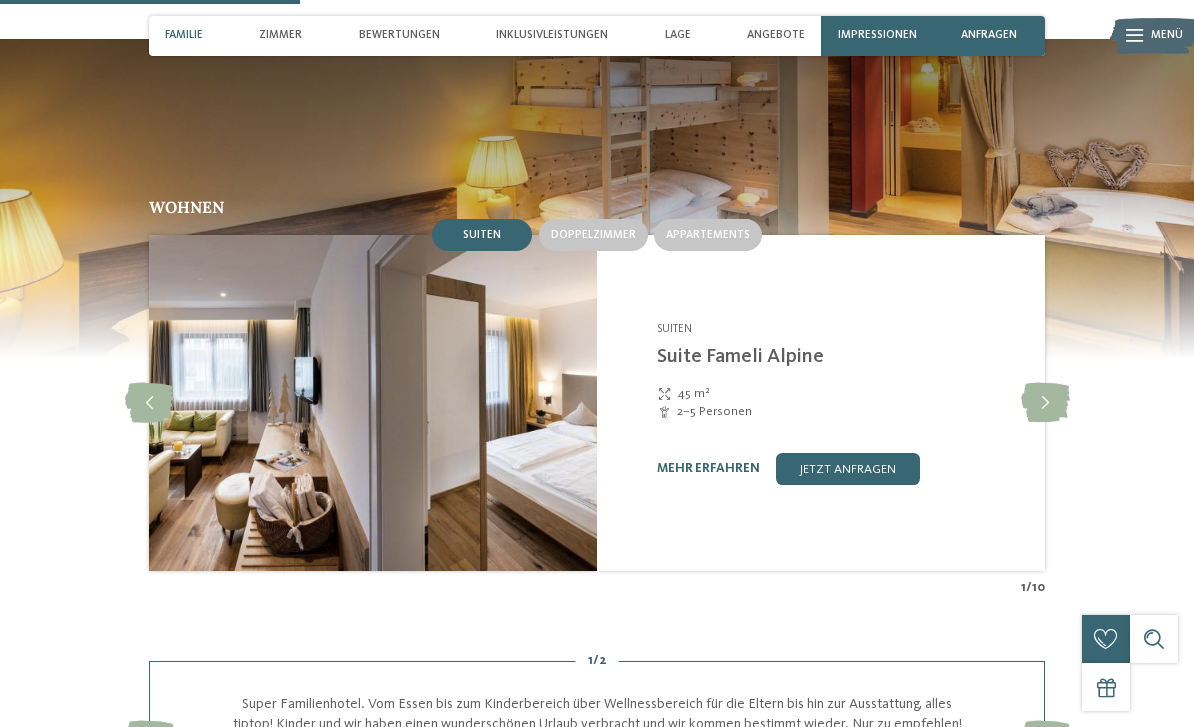 scroll, scrollTop: 1350, scrollLeft: 0, axis: vertical 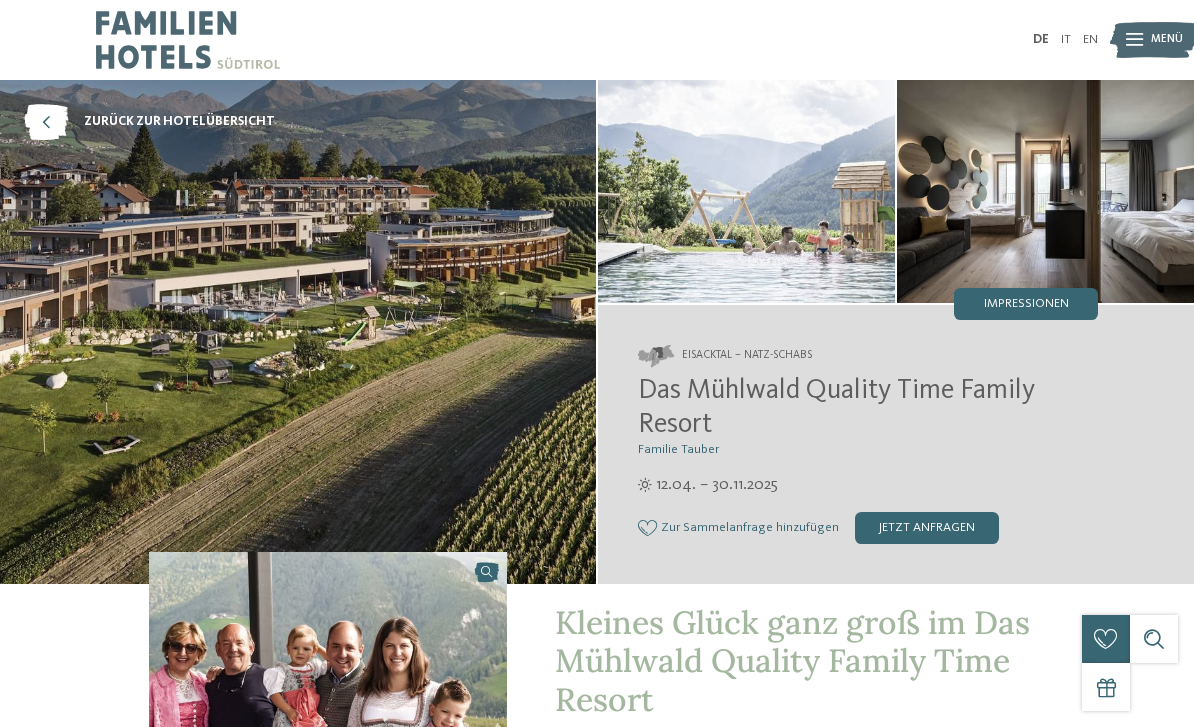 click on "Impressionen" at bounding box center (1026, 304) 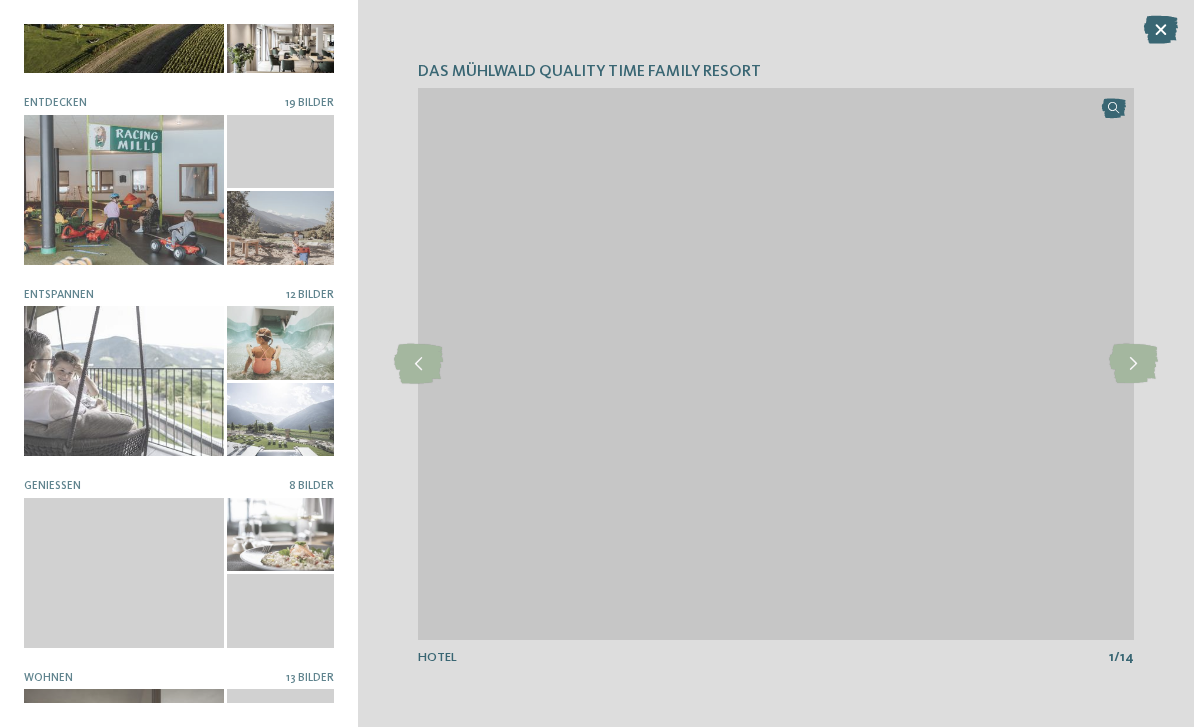 scroll, scrollTop: 131, scrollLeft: 0, axis: vertical 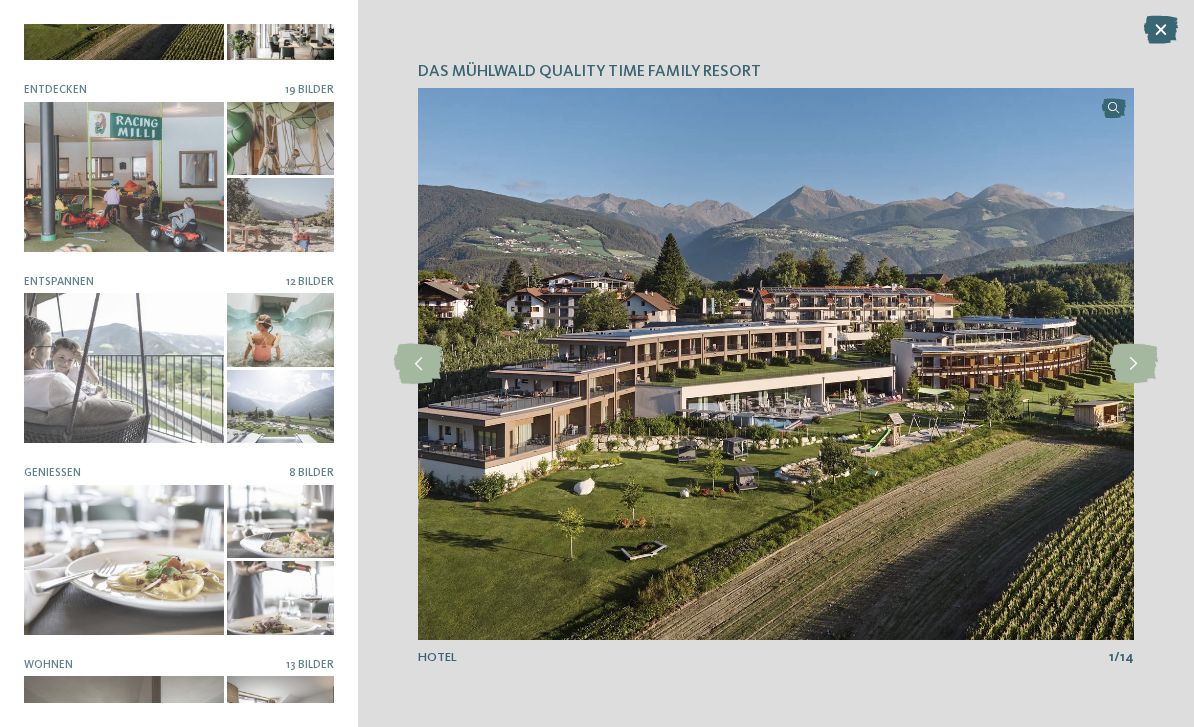 click at bounding box center [280, 329] 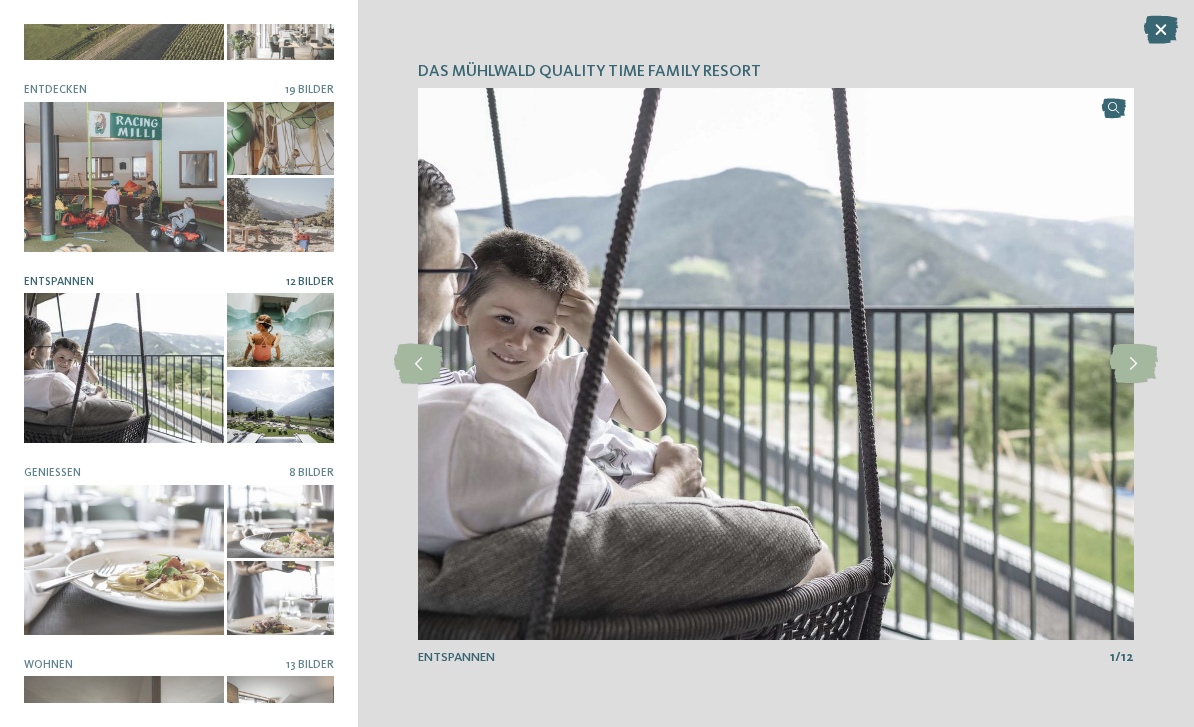 click at bounding box center (1133, 364) 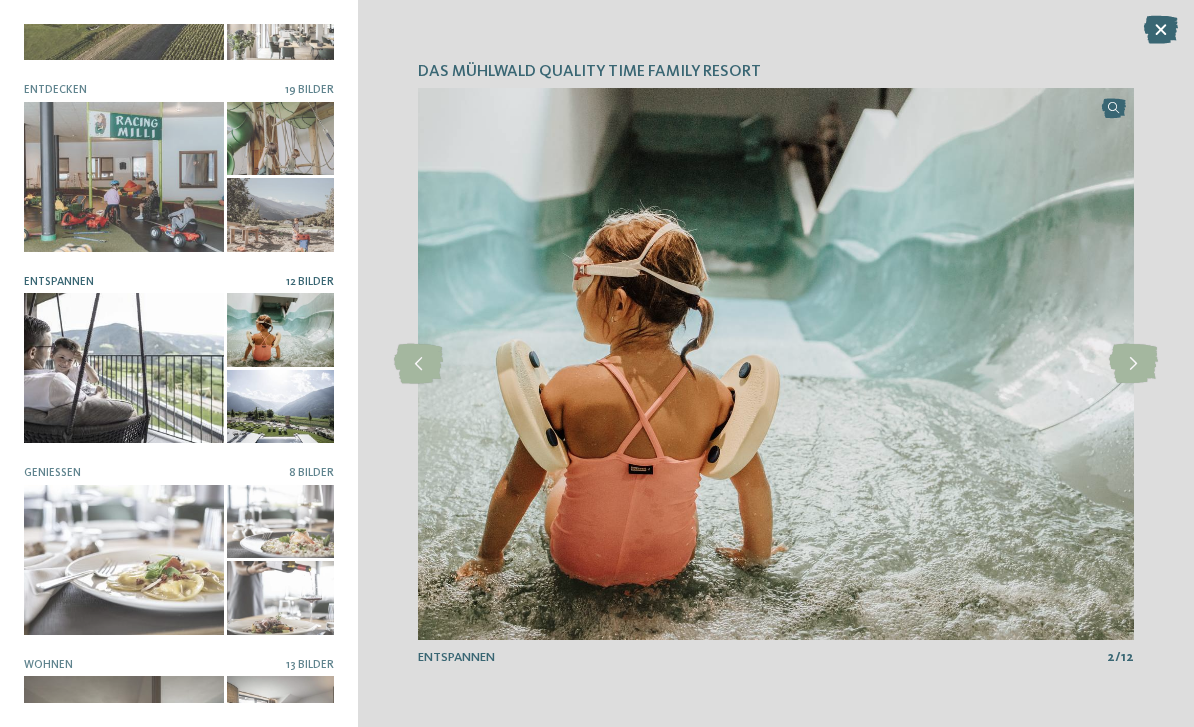 click at bounding box center (1133, 364) 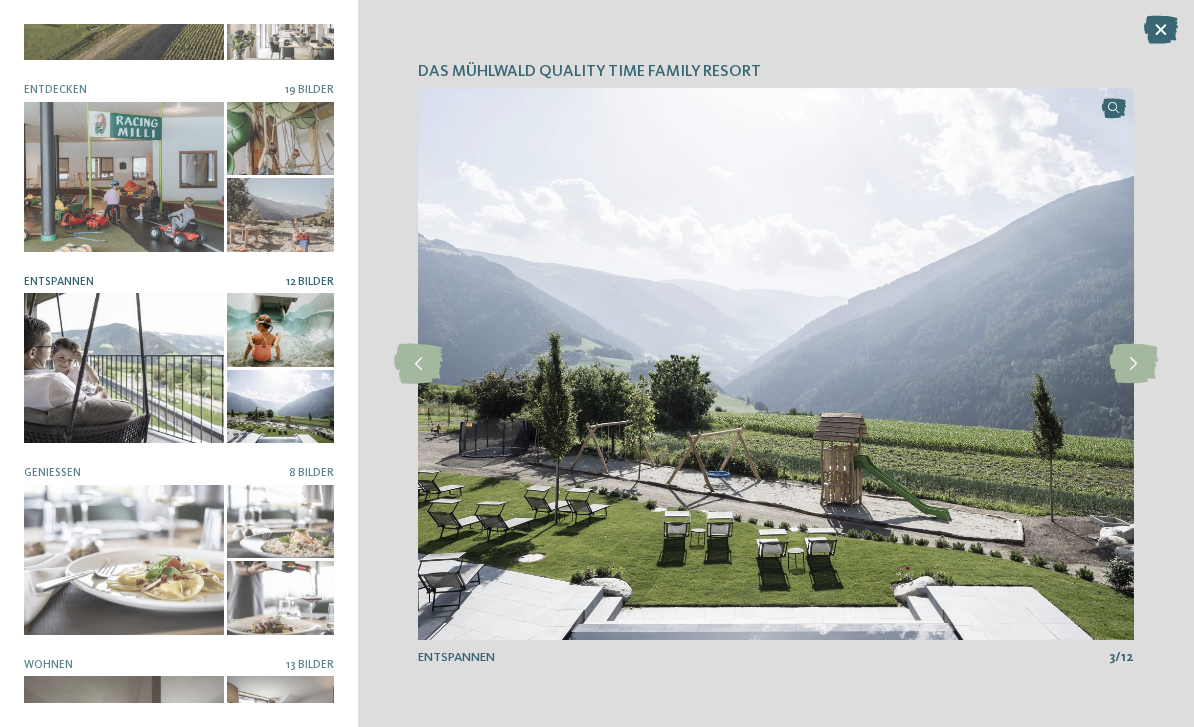 click at bounding box center (1133, 364) 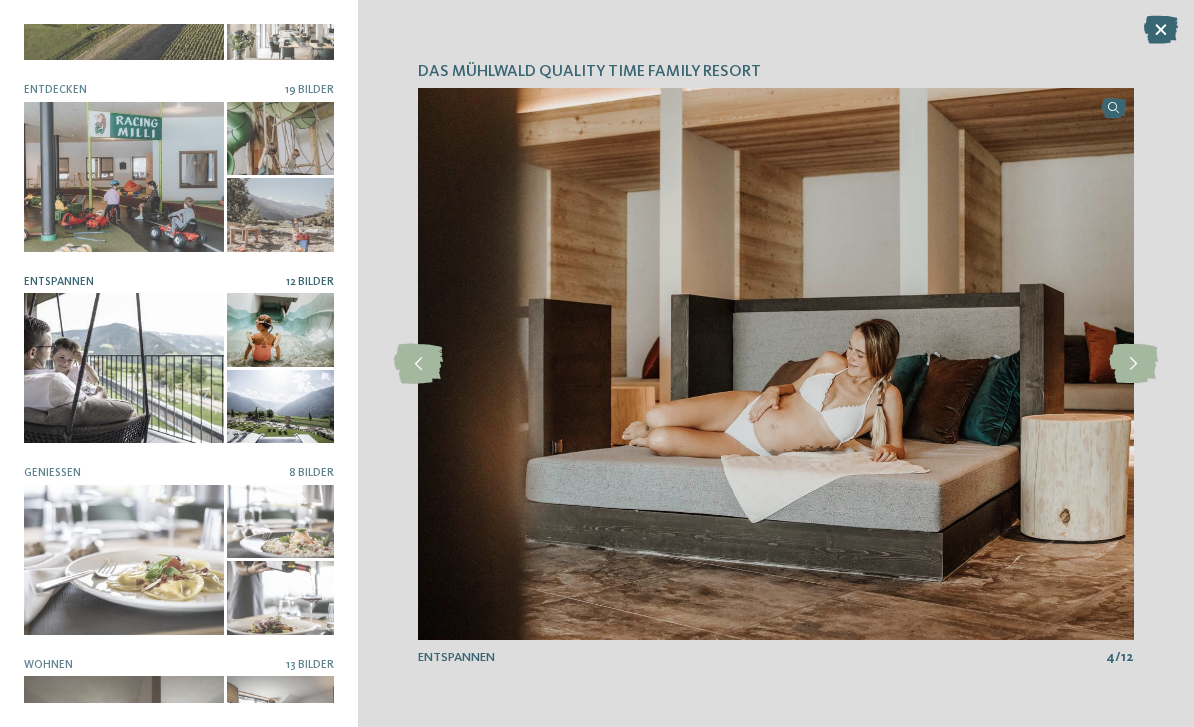 click at bounding box center [1133, 364] 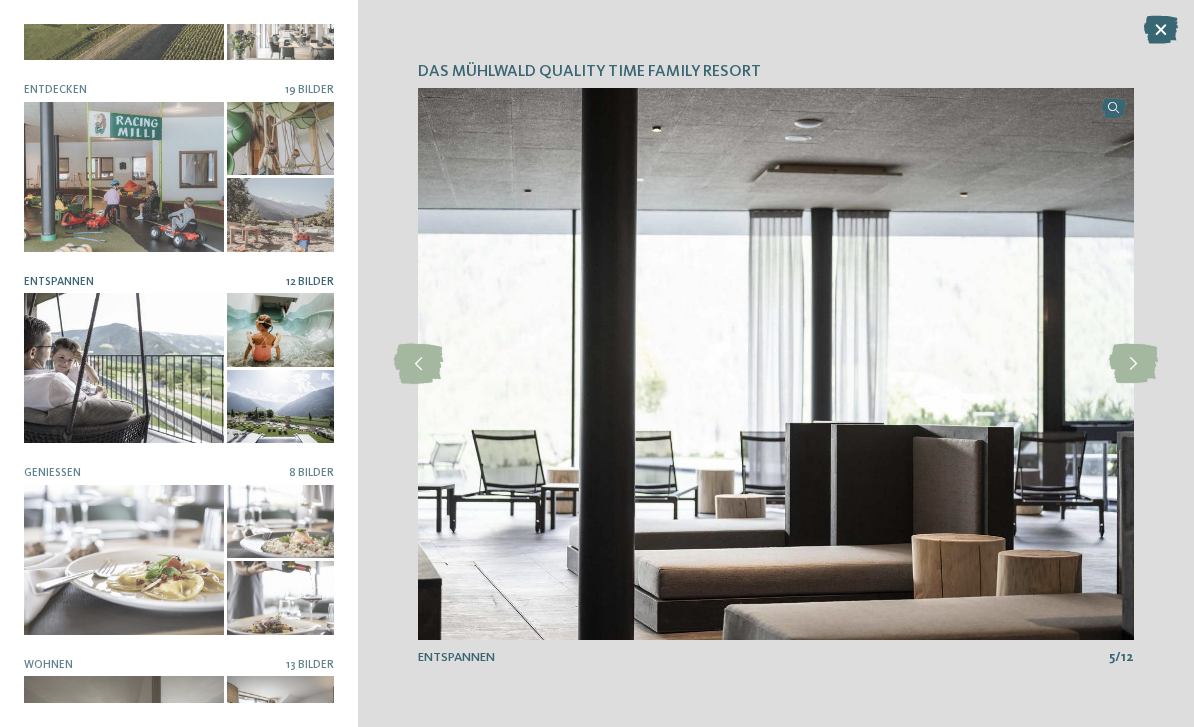click at bounding box center (1133, 364) 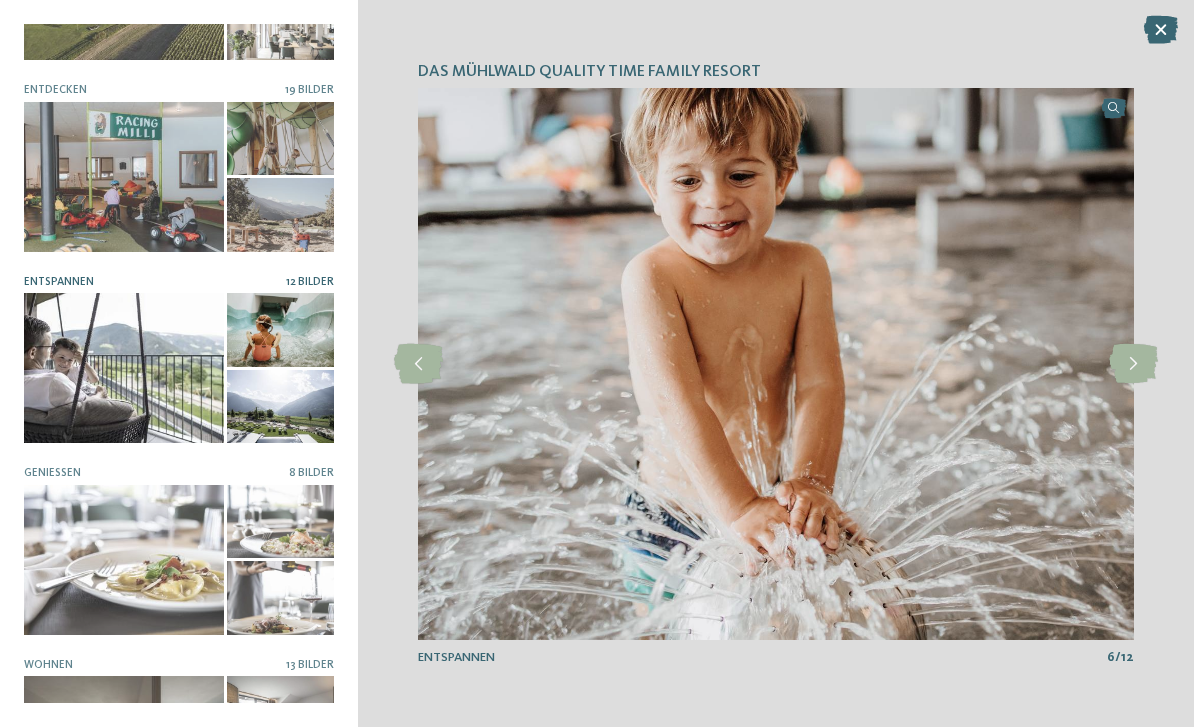 click at bounding box center (1133, 364) 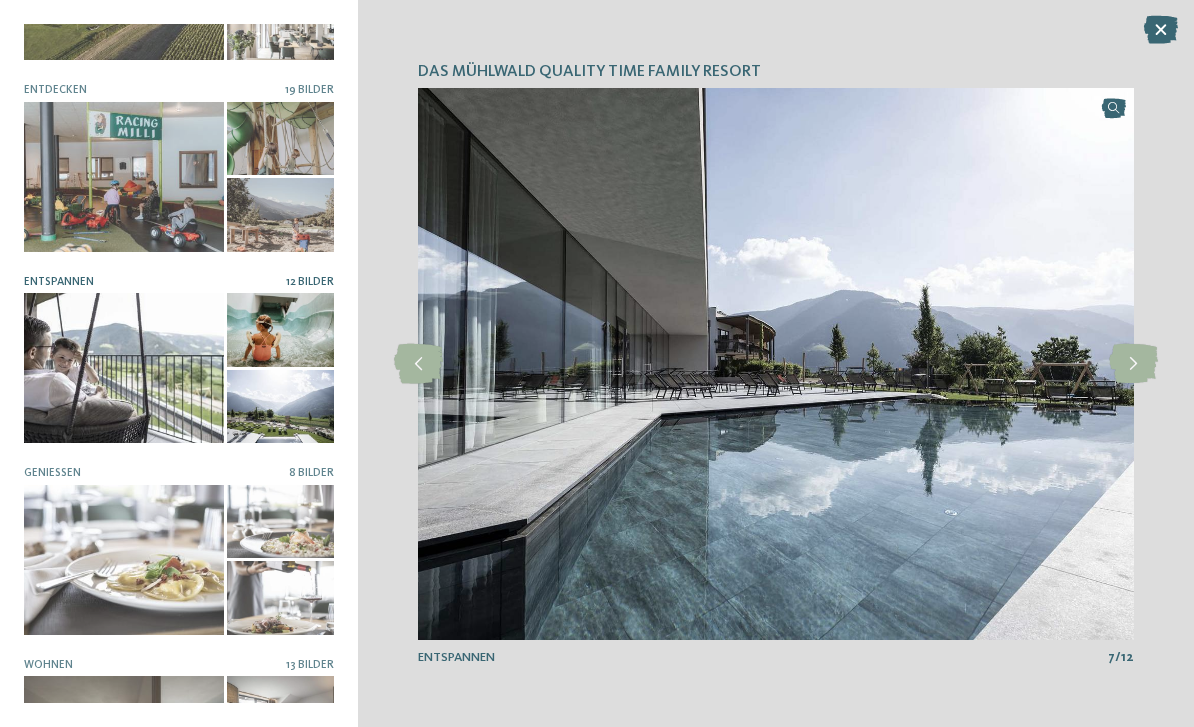 click at bounding box center (1133, 364) 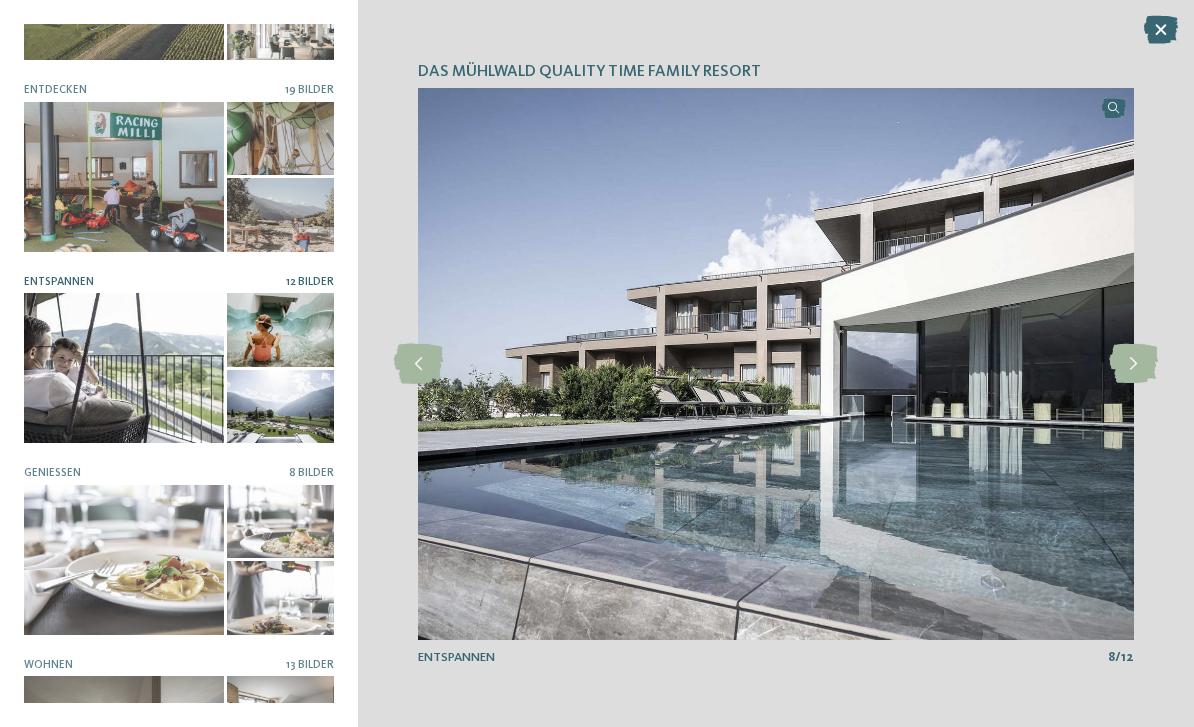click at bounding box center (1133, 364) 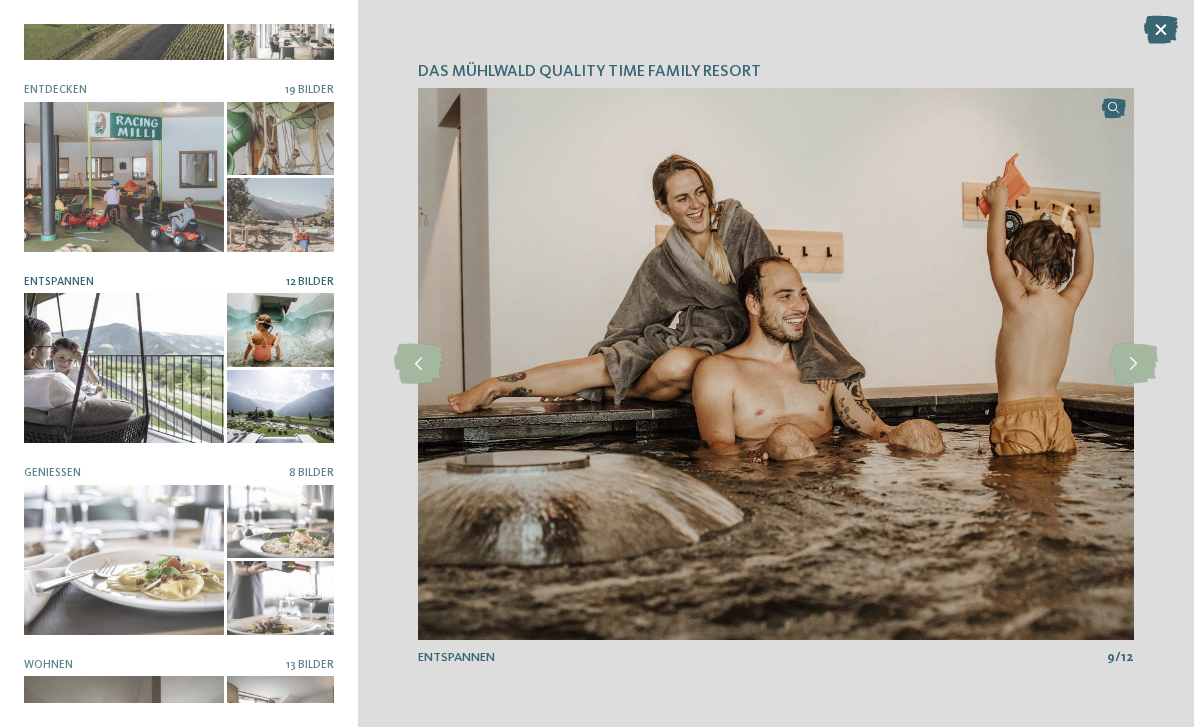 click at bounding box center [1133, 364] 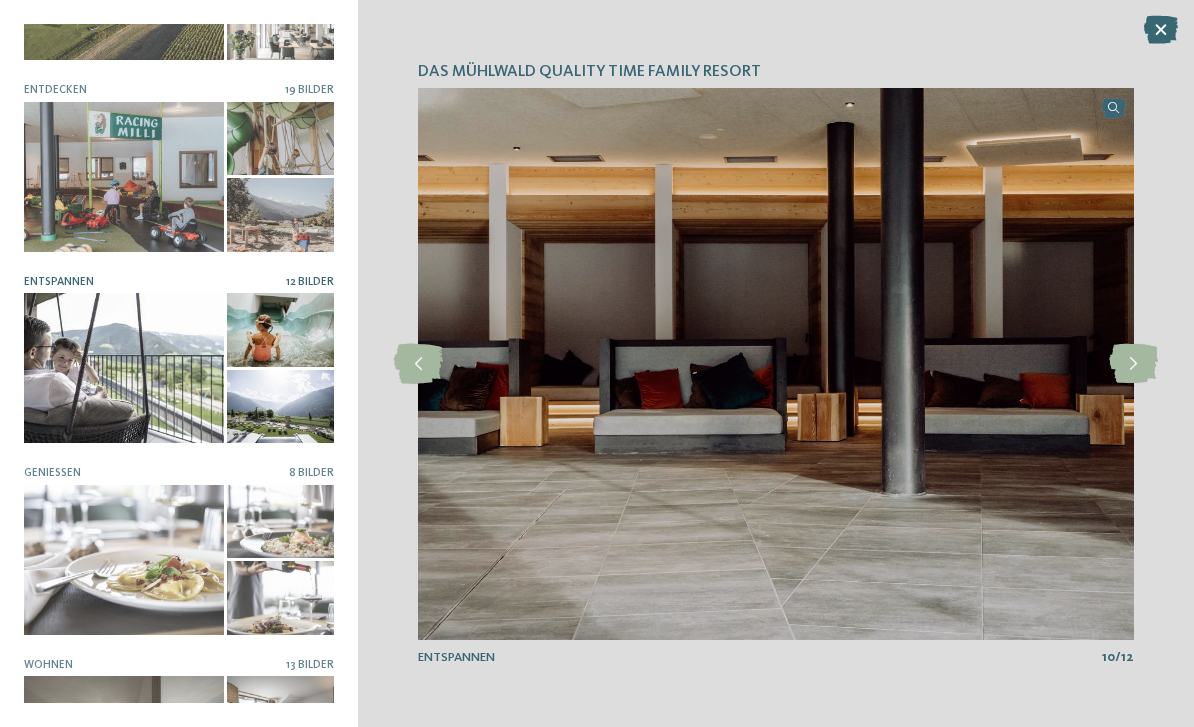 click at bounding box center [1133, 364] 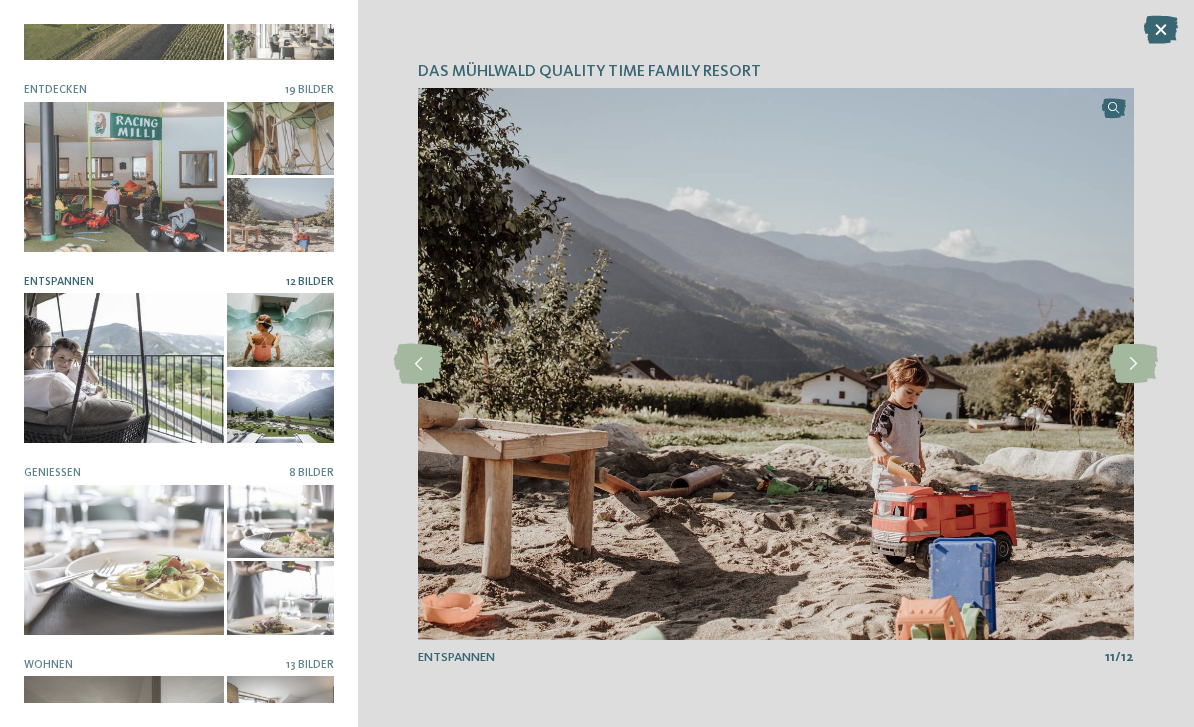 click at bounding box center (1133, 364) 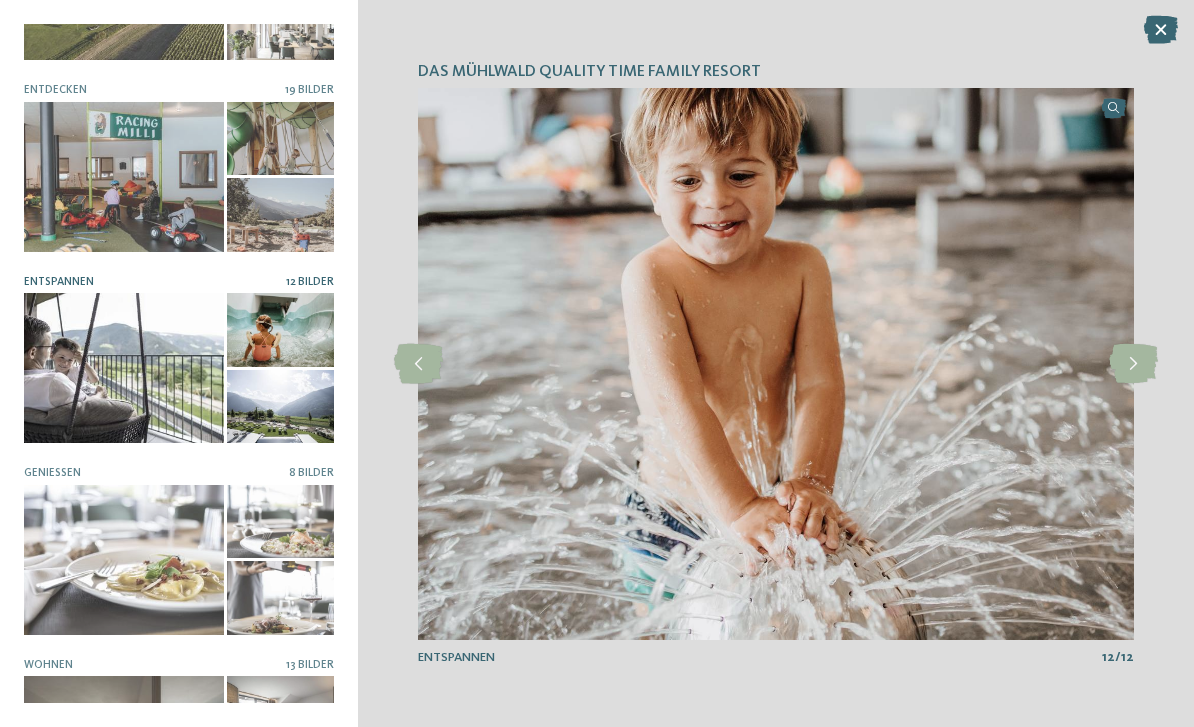 click at bounding box center [1133, 364] 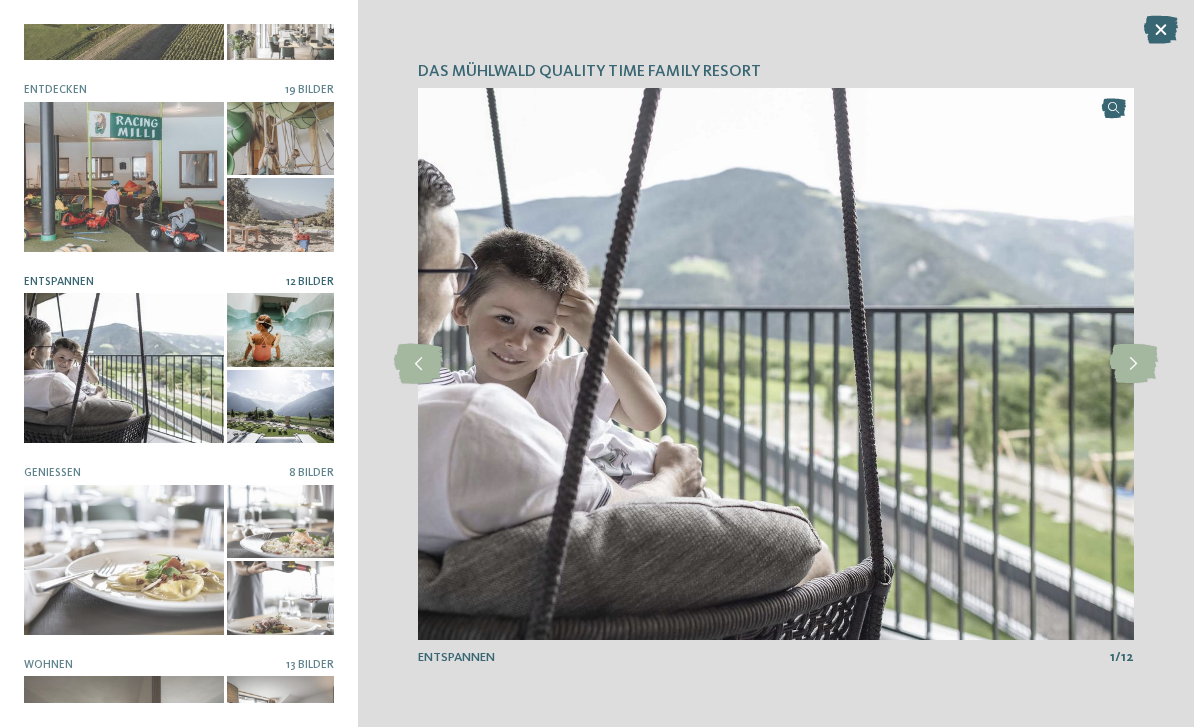 click at bounding box center [1161, 30] 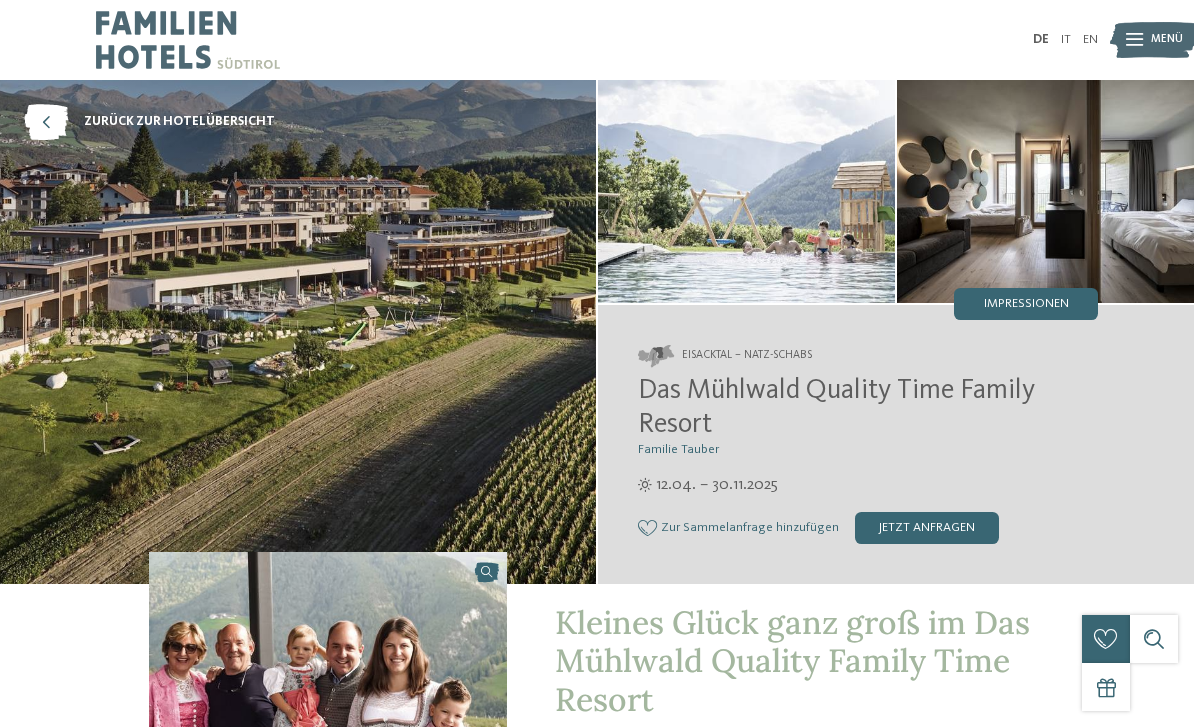 click at bounding box center [1154, 40] 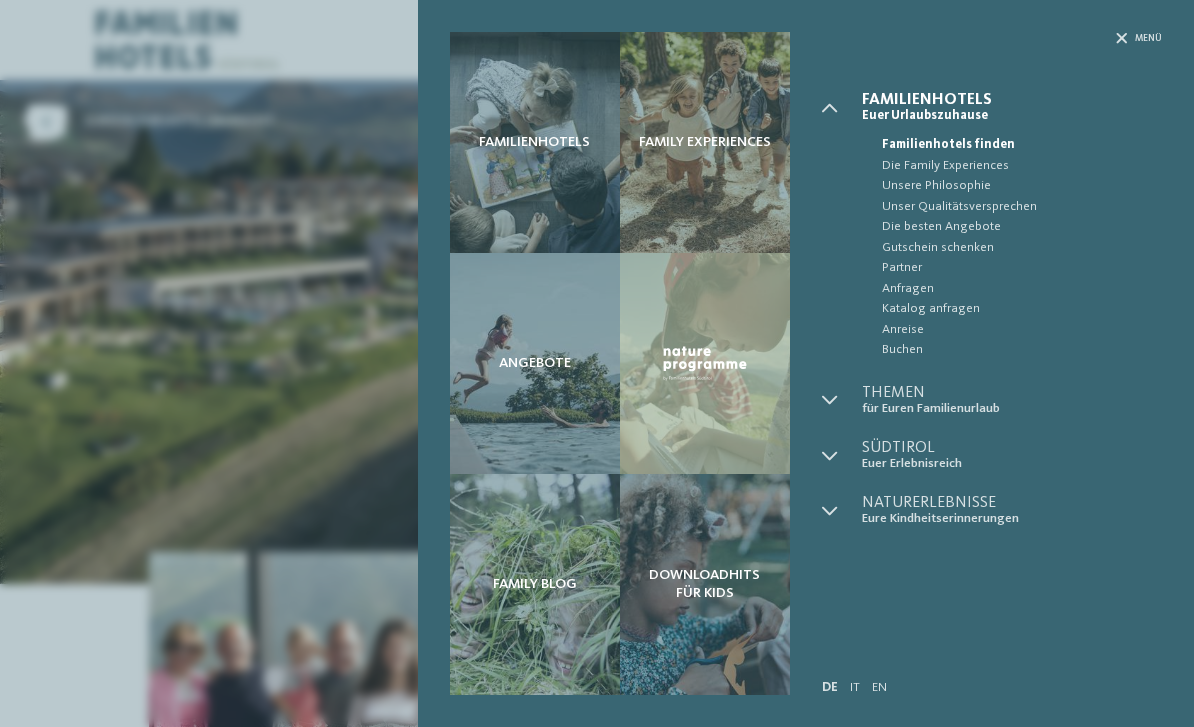 click on "Themen" at bounding box center [1012, 393] 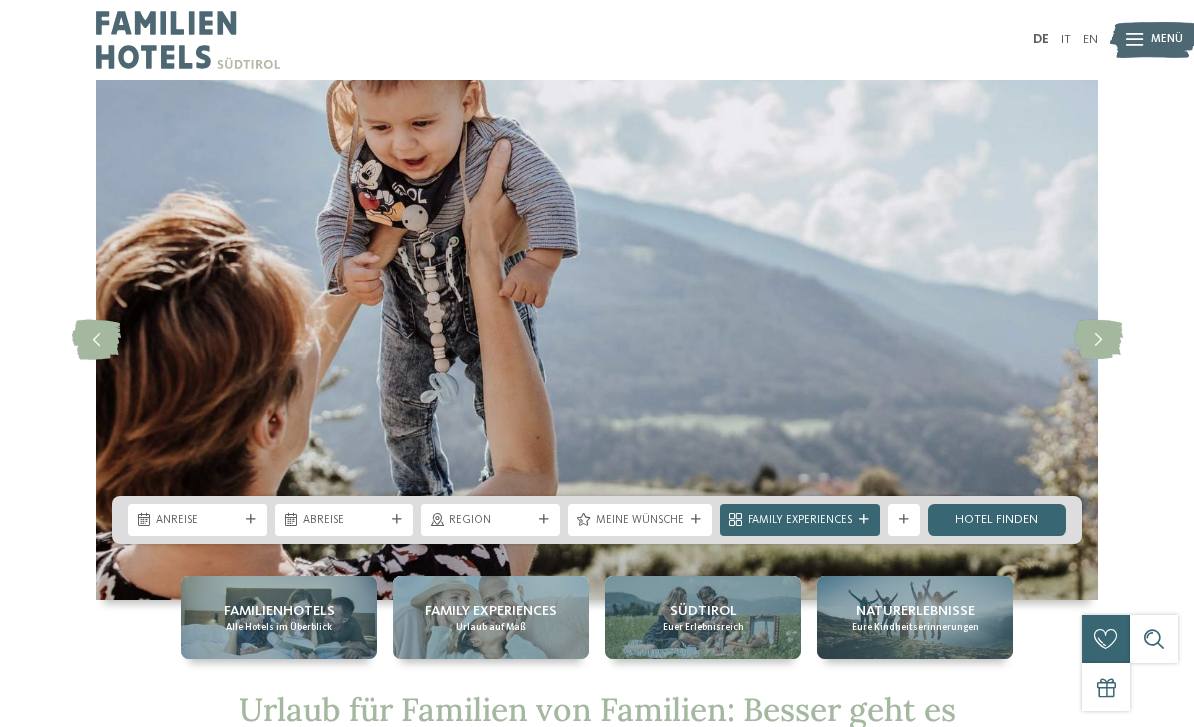 scroll, scrollTop: 0, scrollLeft: 0, axis: both 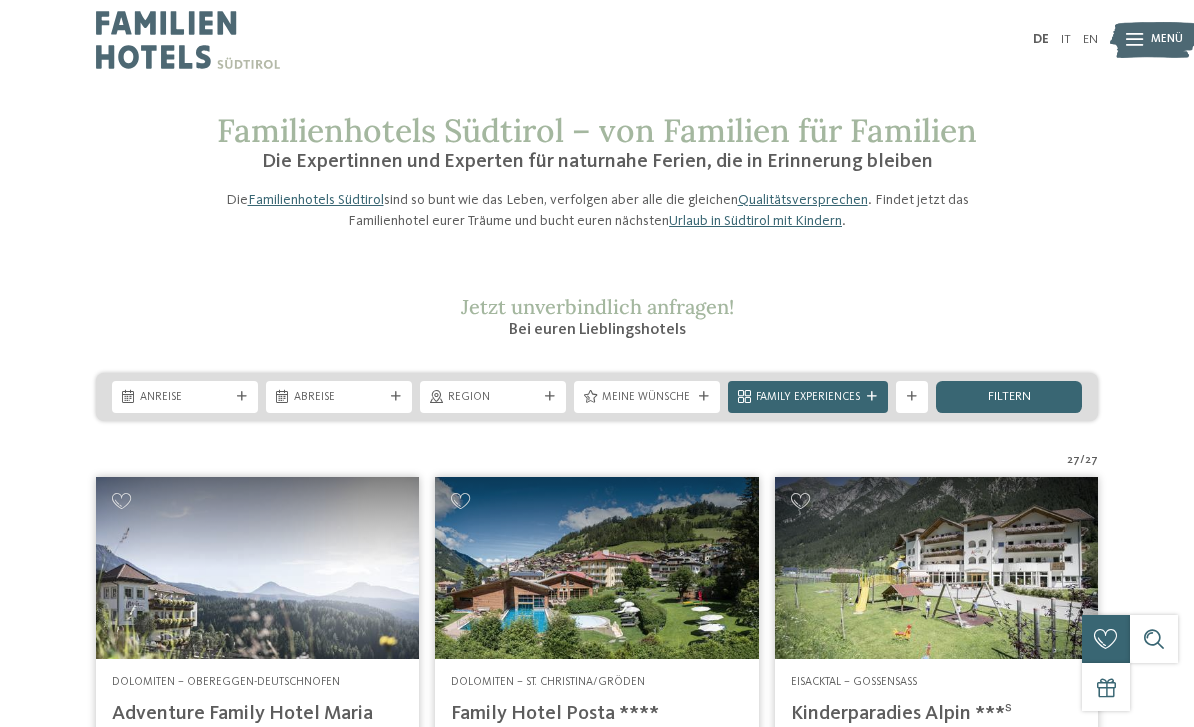 click on "Meine Wünsche" at bounding box center (647, 397) 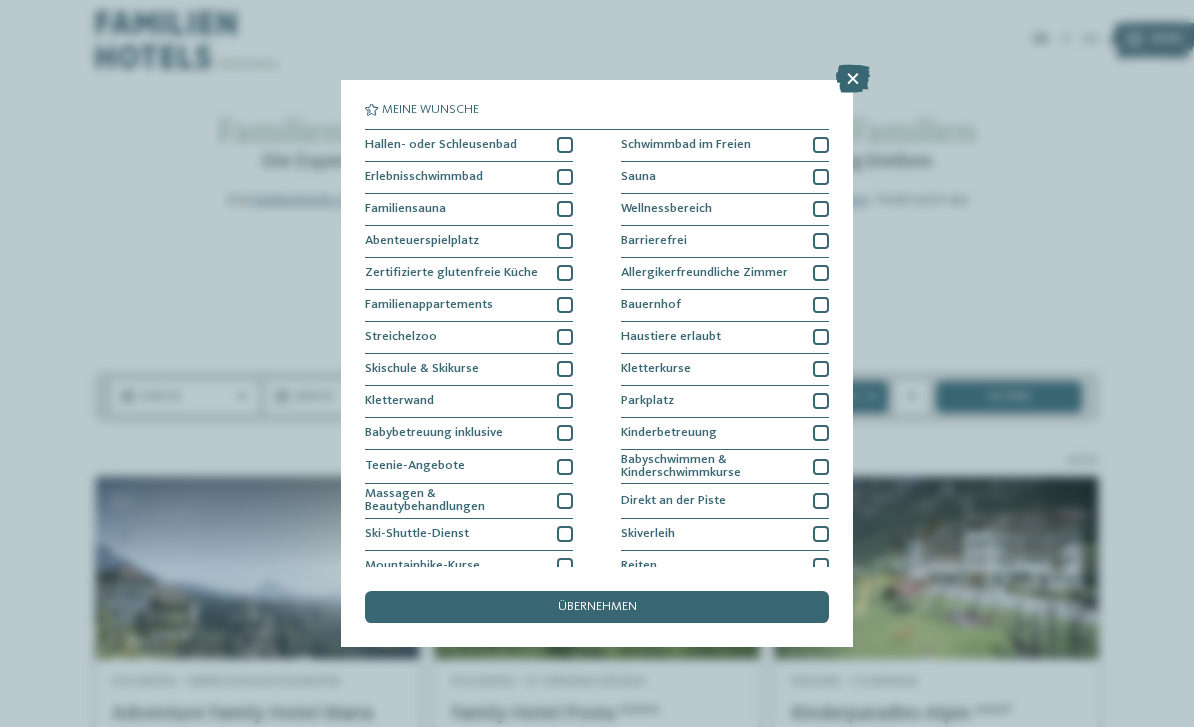 click at bounding box center [821, 145] 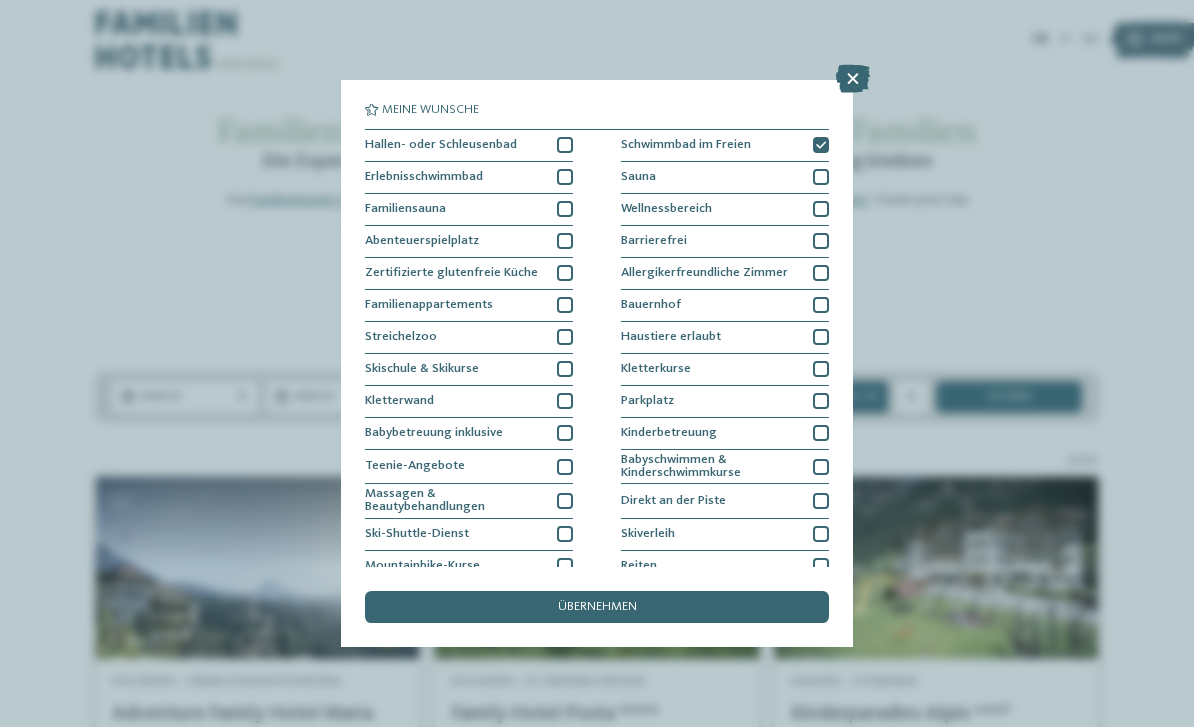 scroll, scrollTop: 0, scrollLeft: 0, axis: both 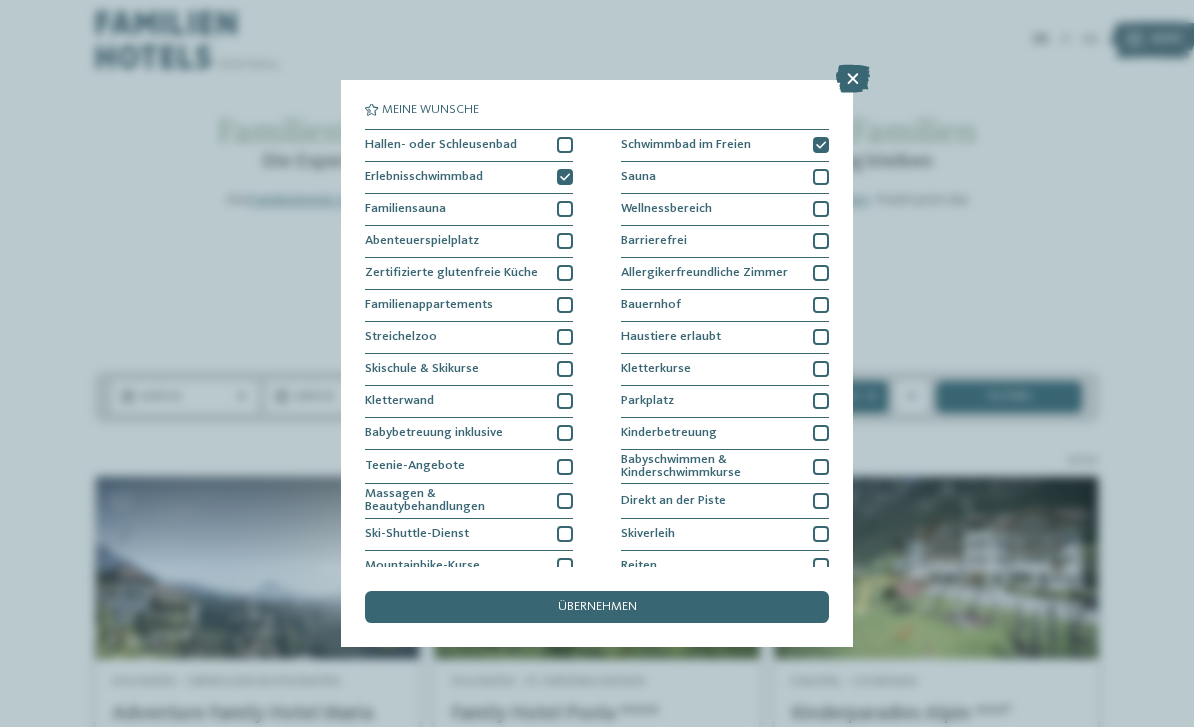 click on "übernehmen" at bounding box center (597, 607) 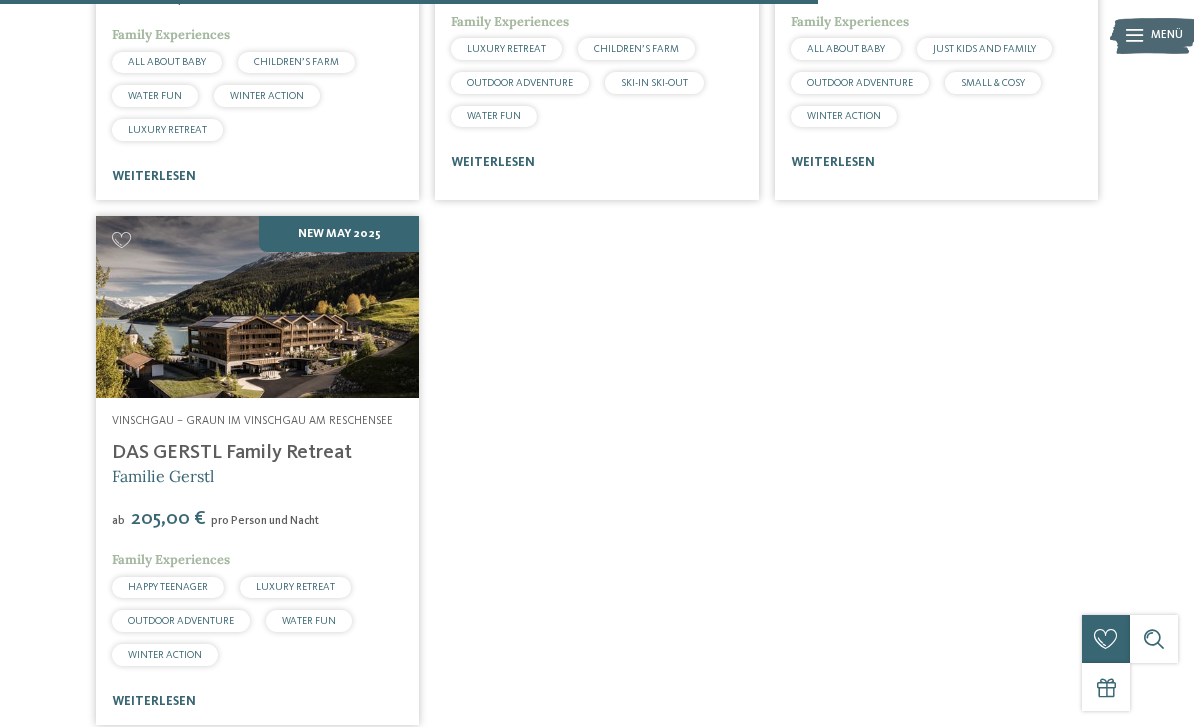 scroll, scrollTop: 1982, scrollLeft: 0, axis: vertical 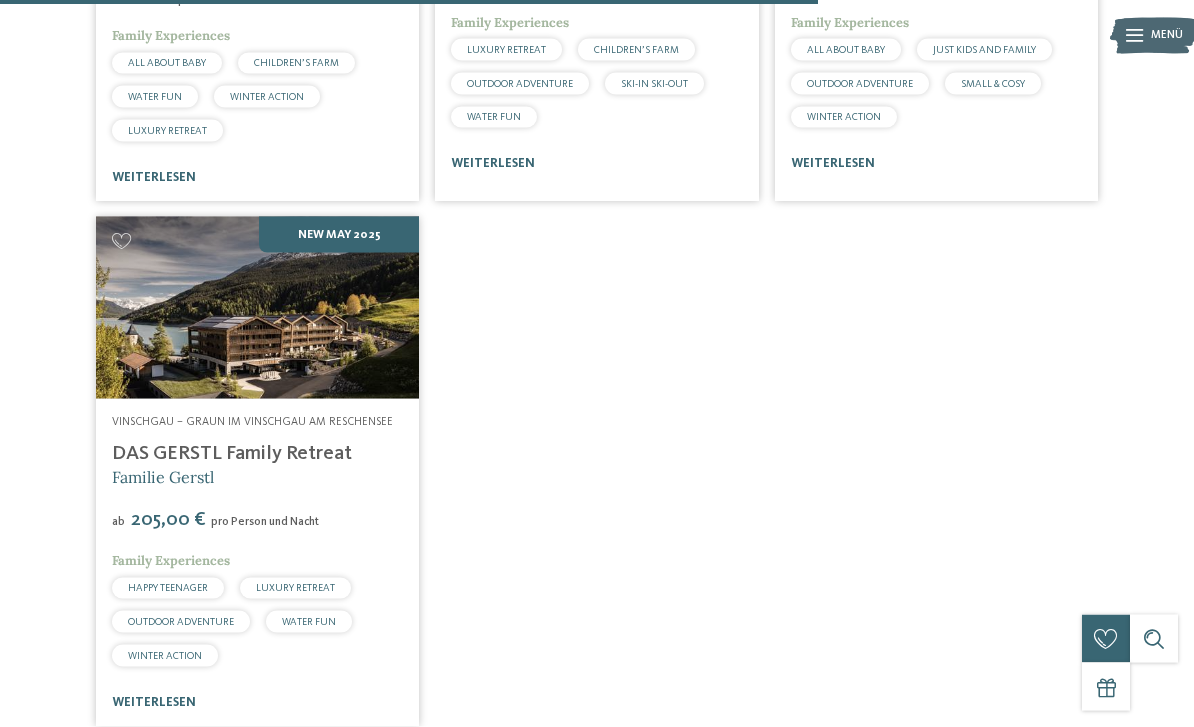 click on "weiterlesen" at bounding box center [154, 702] 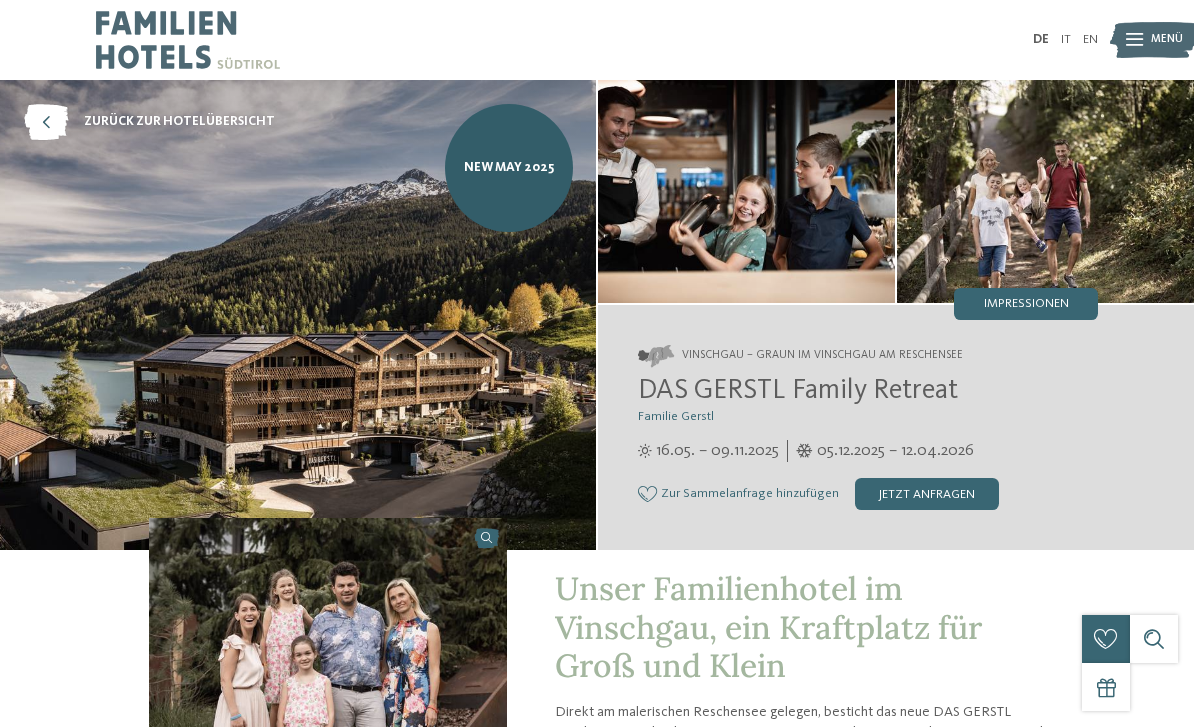 scroll, scrollTop: 0, scrollLeft: 0, axis: both 